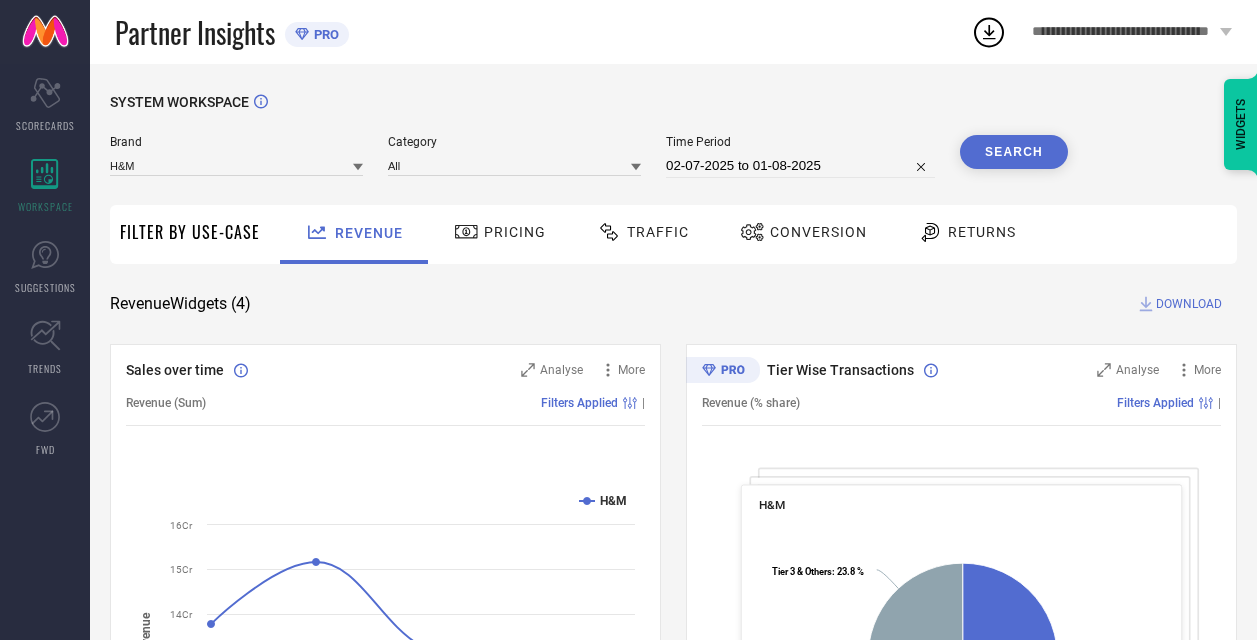 scroll, scrollTop: 0, scrollLeft: 0, axis: both 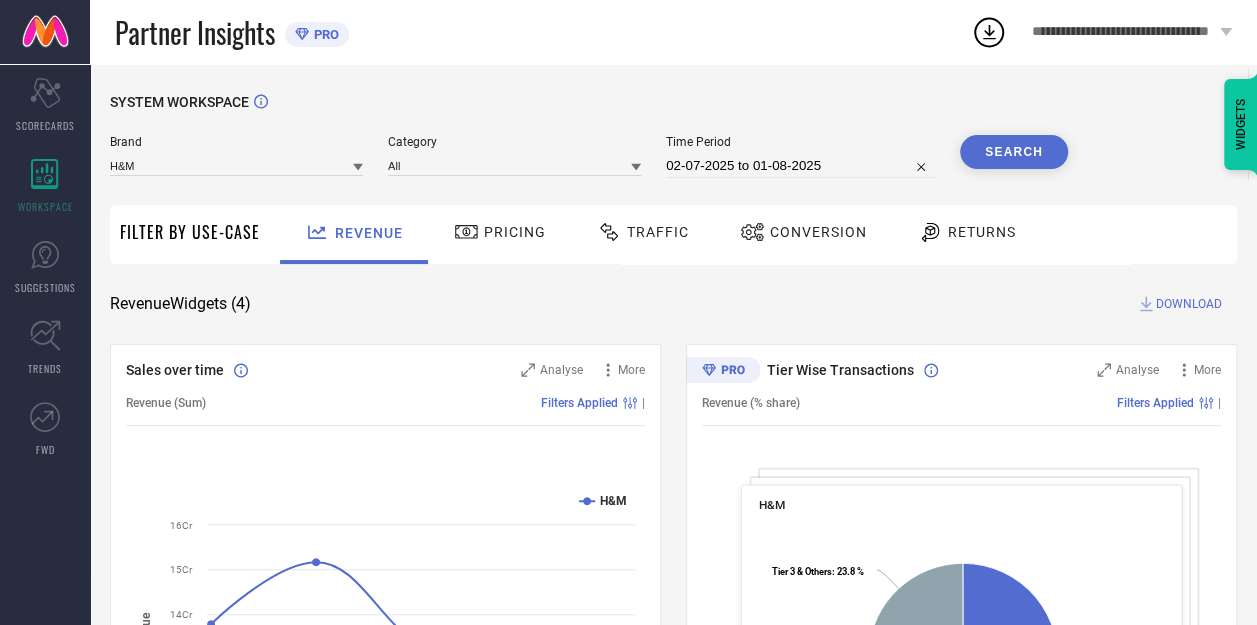 click on "02-07-2025 to 01-08-2025" at bounding box center (800, 166) 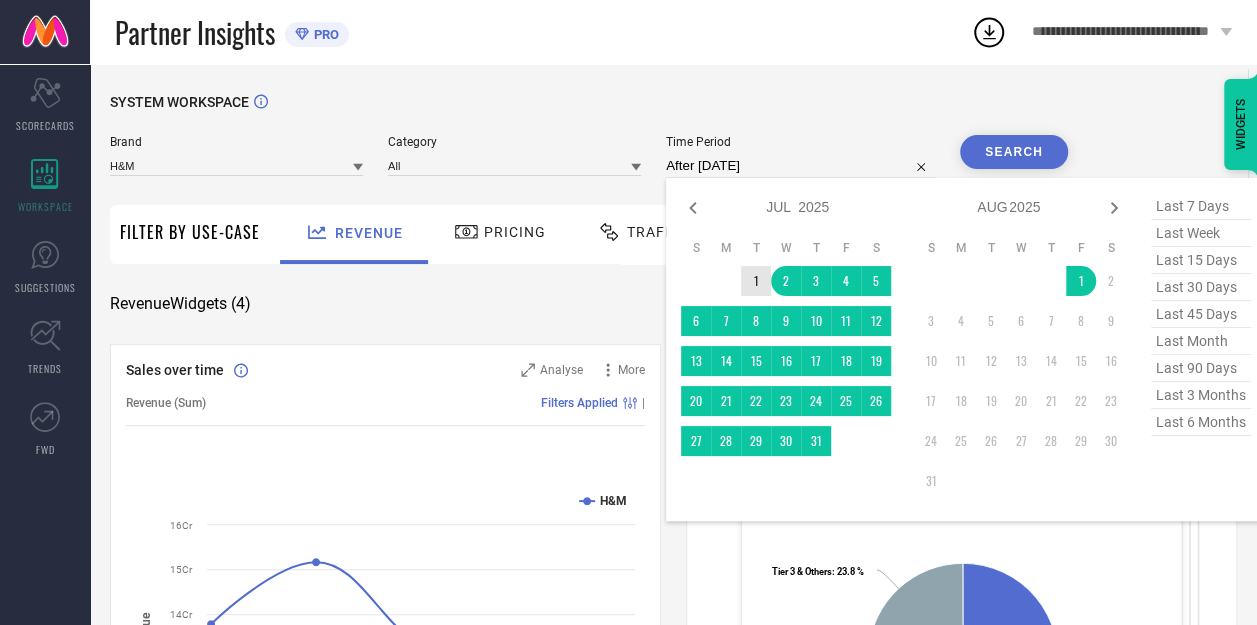 click on "1" at bounding box center [756, 281] 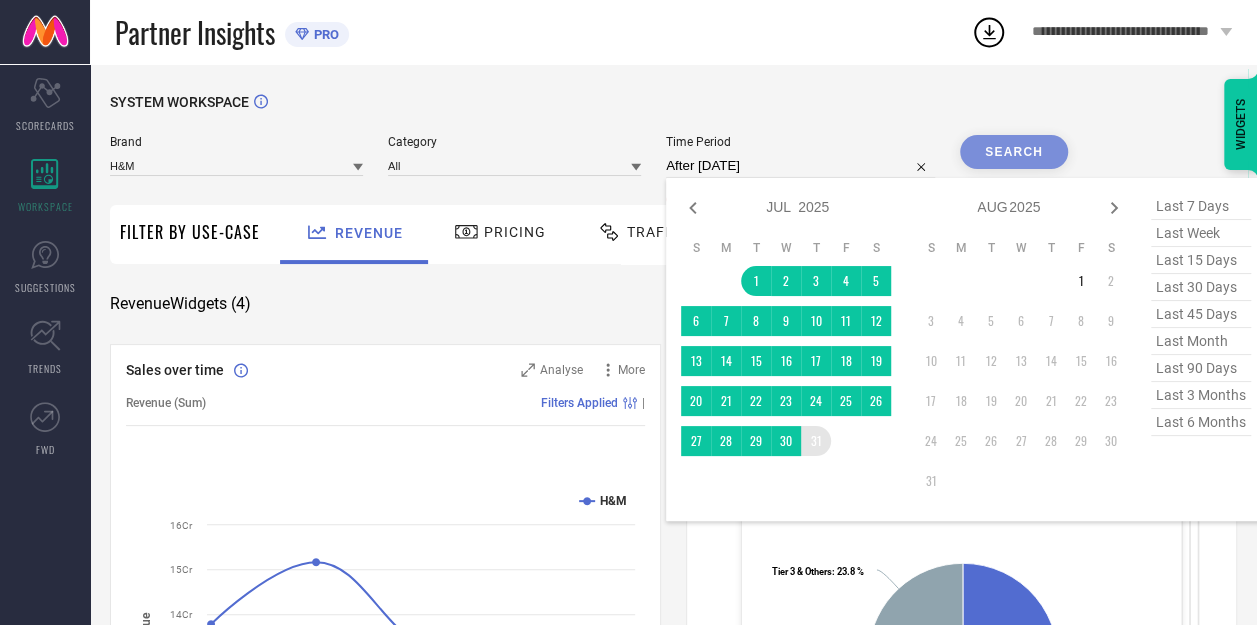type on "[DATE] to [DATE]" 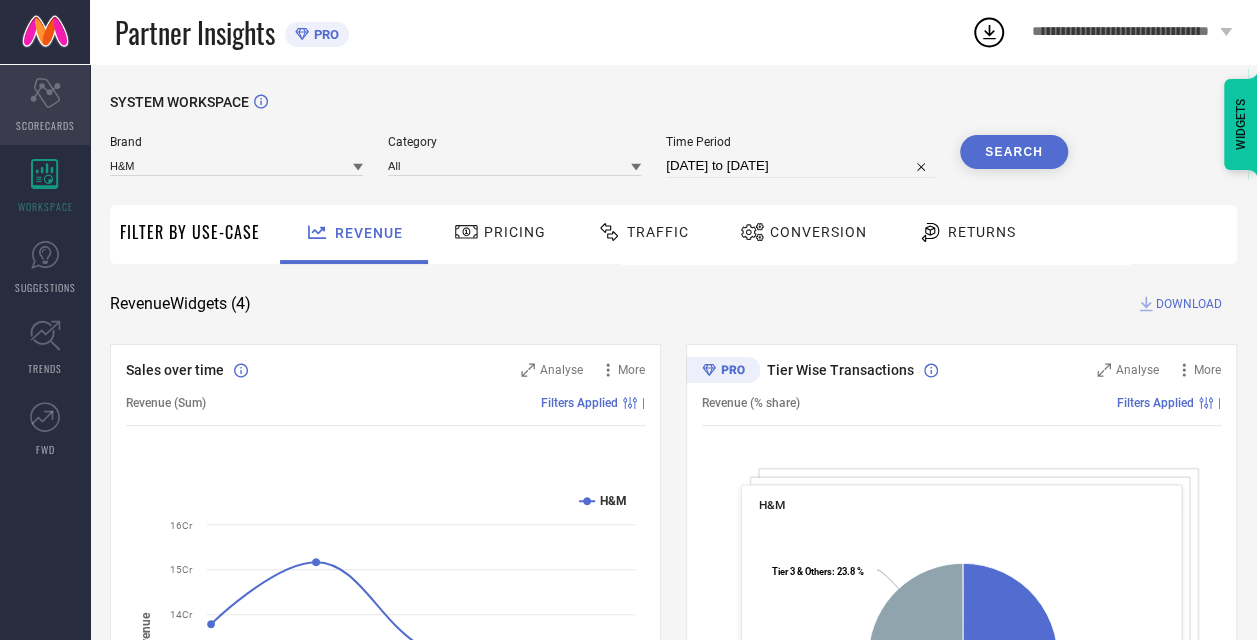 click on "SCORECARDS" at bounding box center (45, 125) 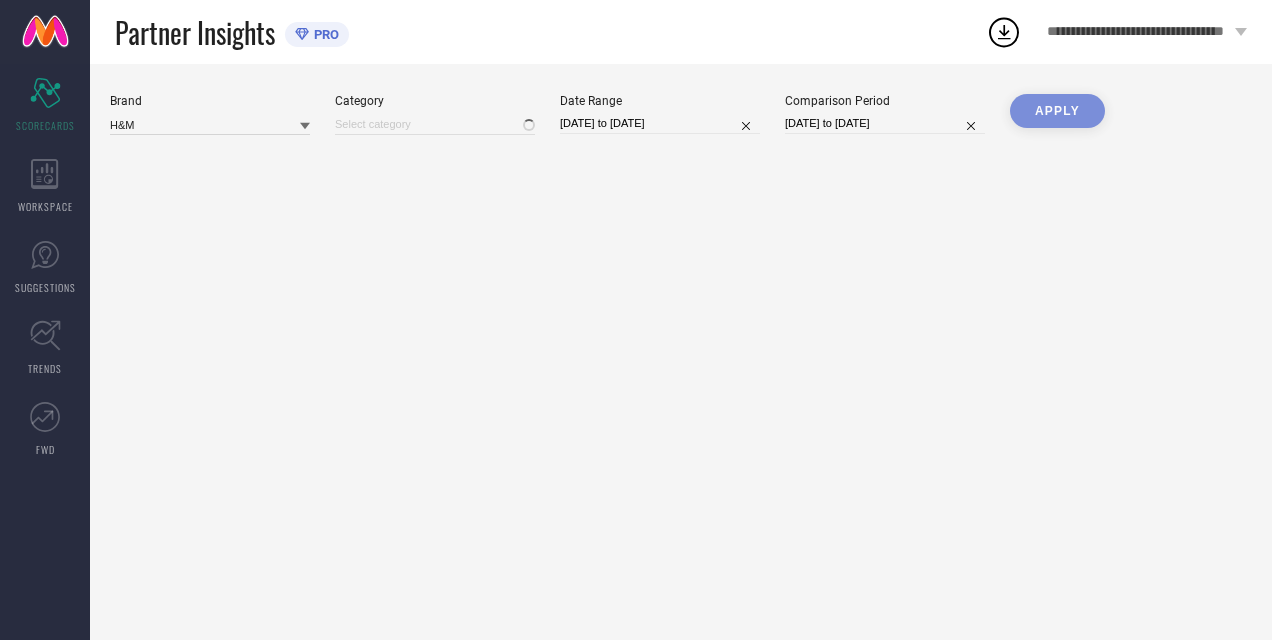 type on "All" 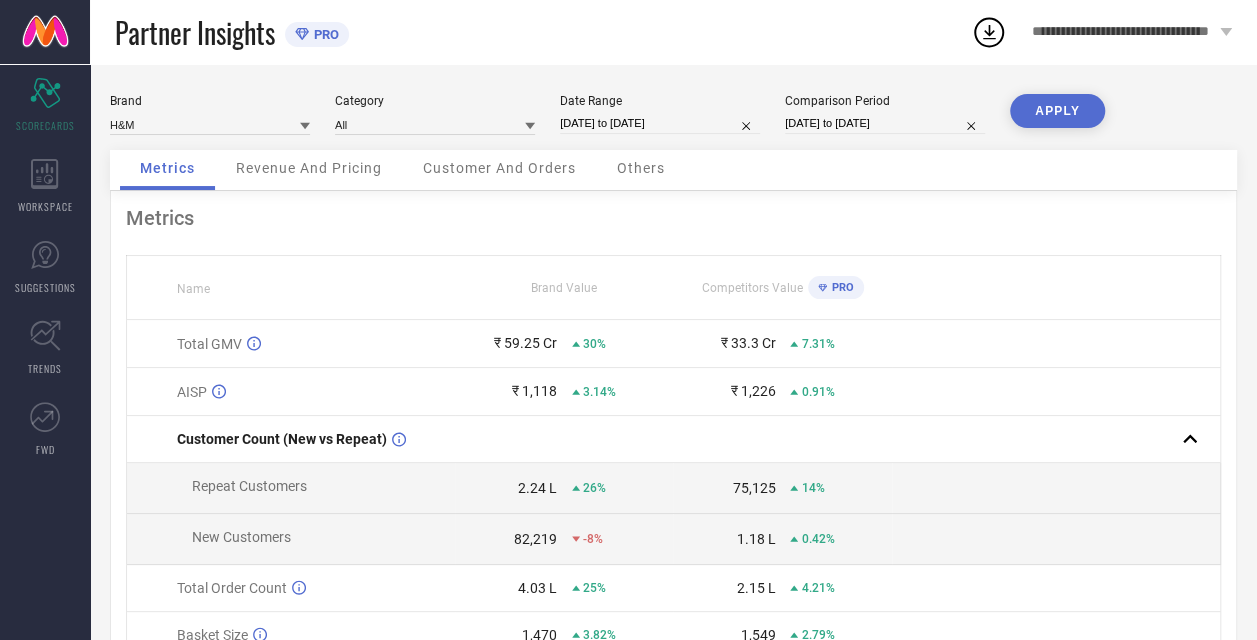 click on "[DATE] to [DATE]" at bounding box center (660, 123) 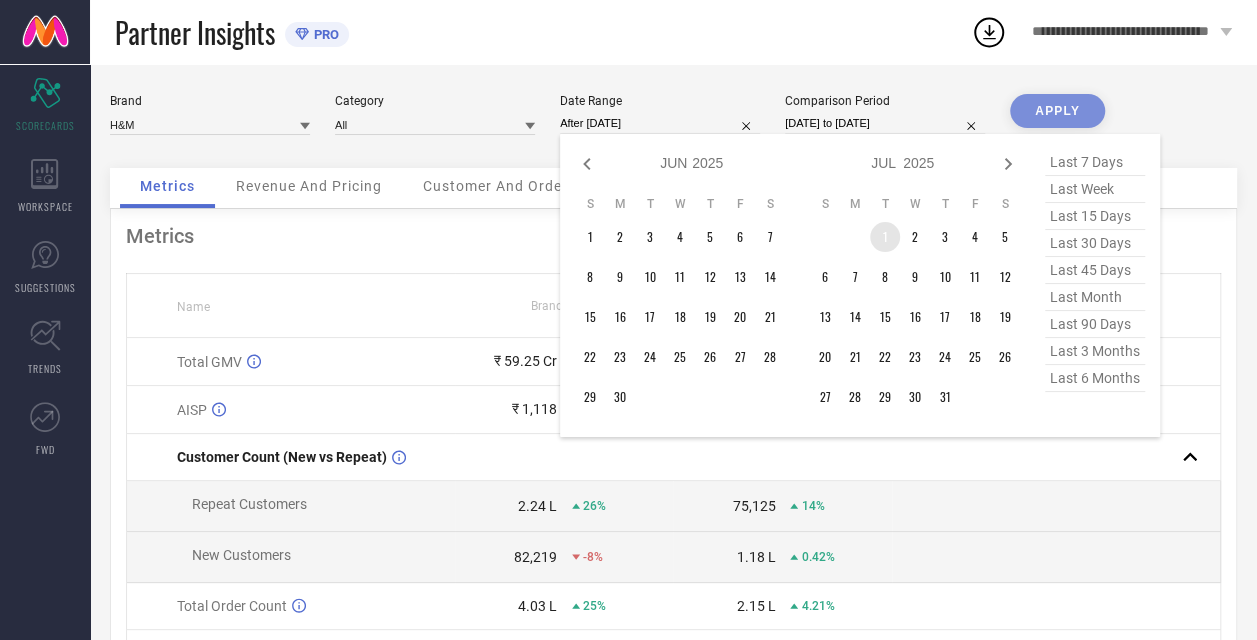 click on "1" at bounding box center [885, 237] 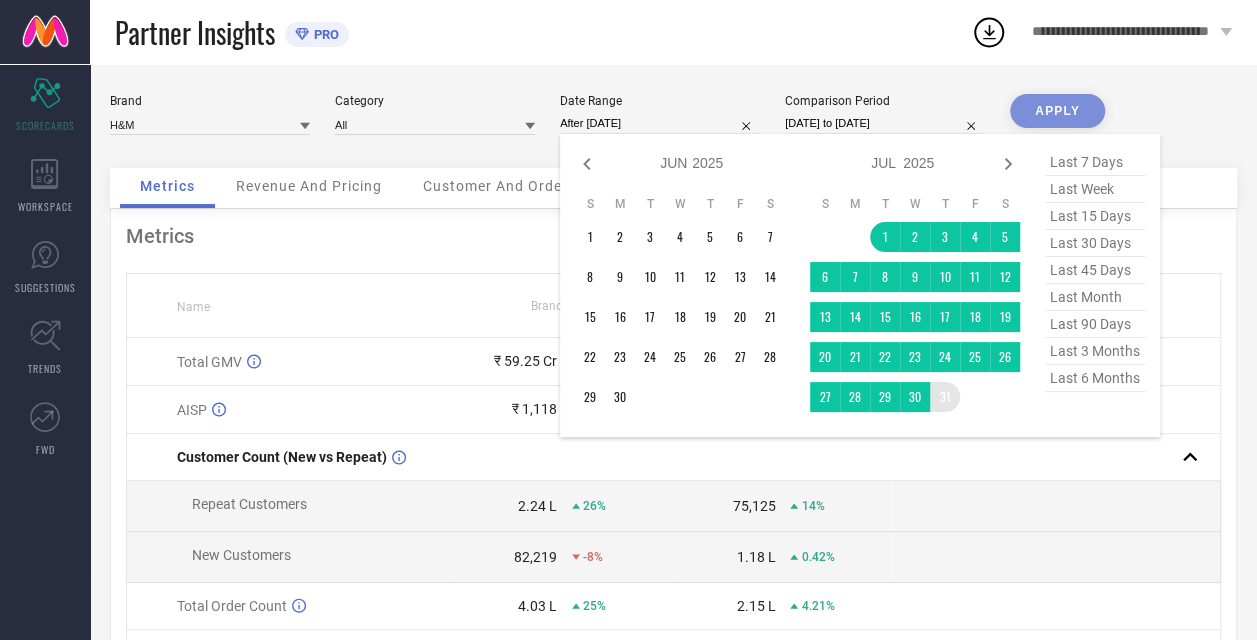 type on "[DATE] to [DATE]" 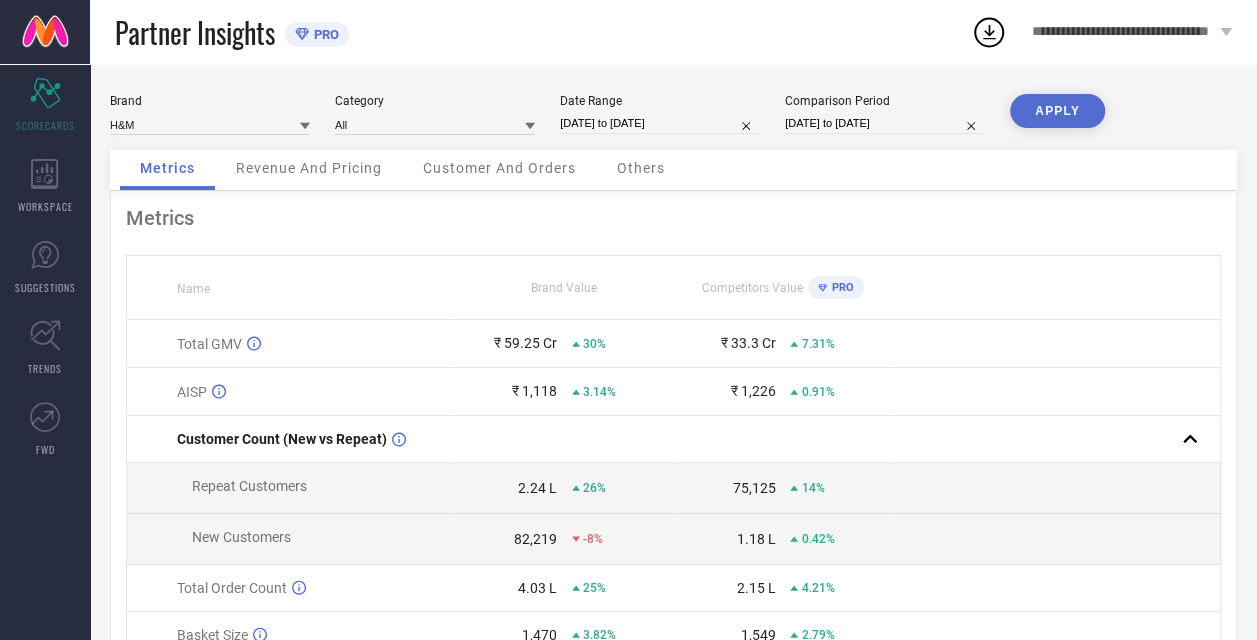 click on "[DATE] to [DATE]" at bounding box center [885, 123] 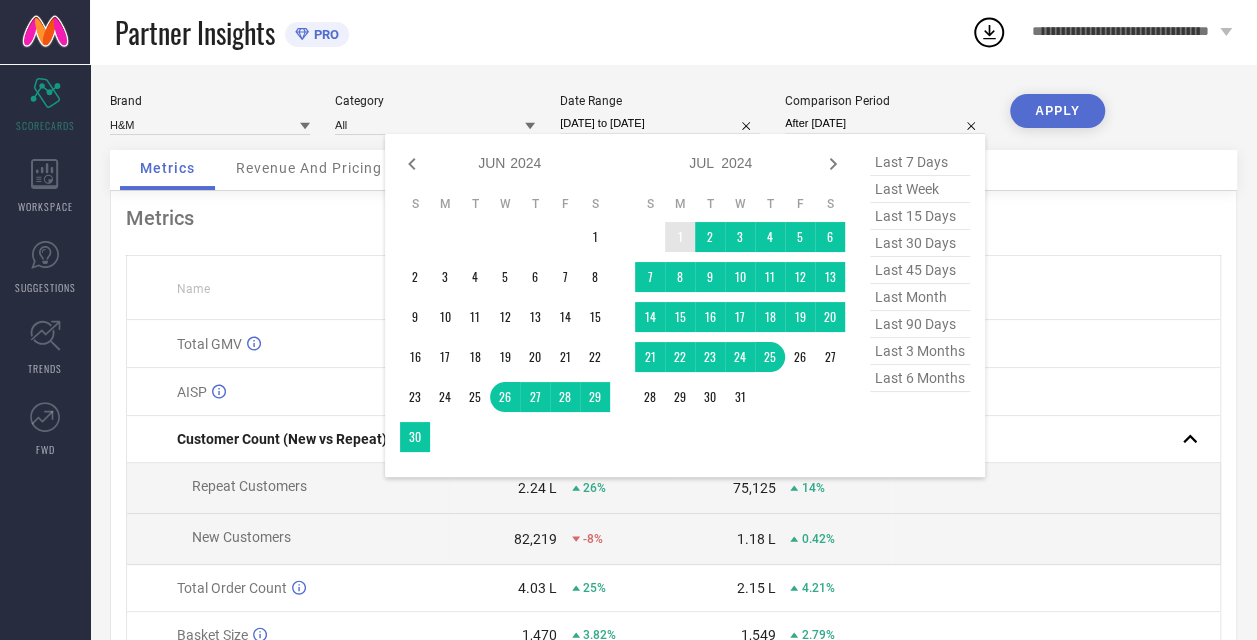 click on "1" at bounding box center [680, 237] 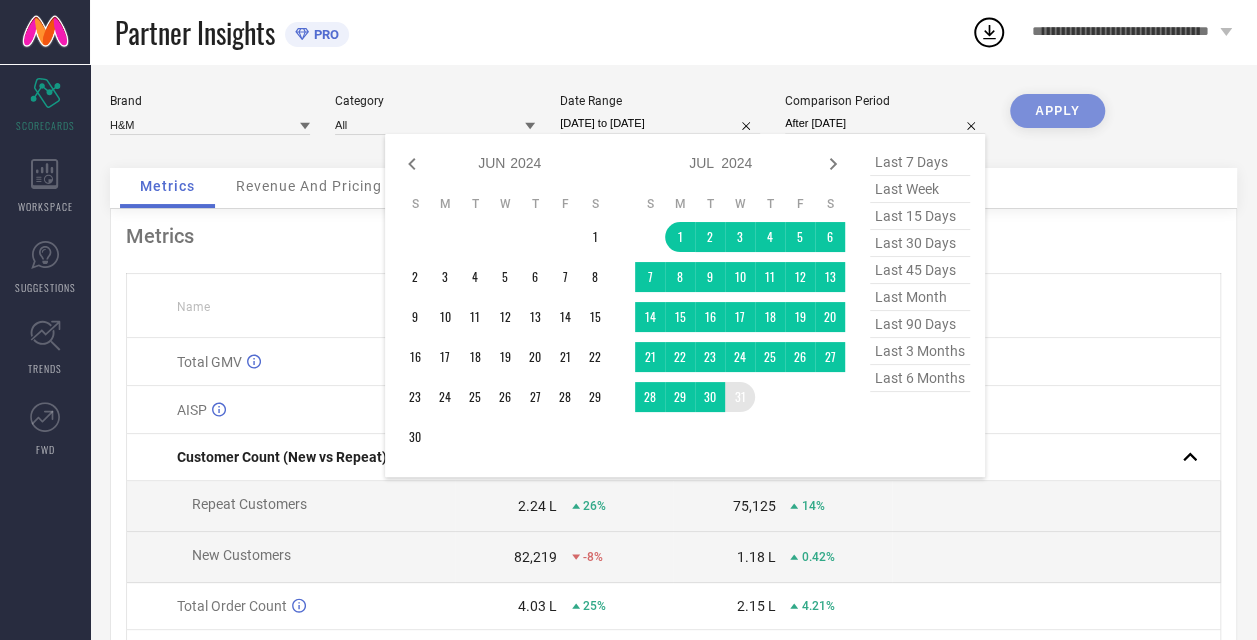 type on "[DATE] to [DATE]" 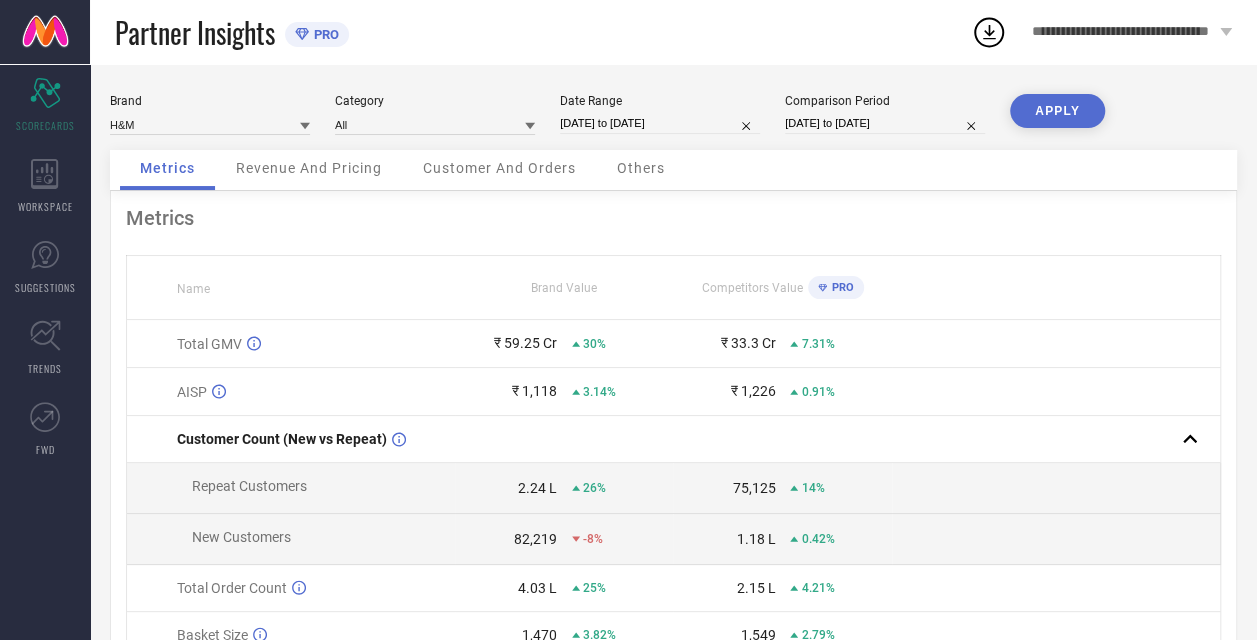 click on "APPLY" at bounding box center (1057, 111) 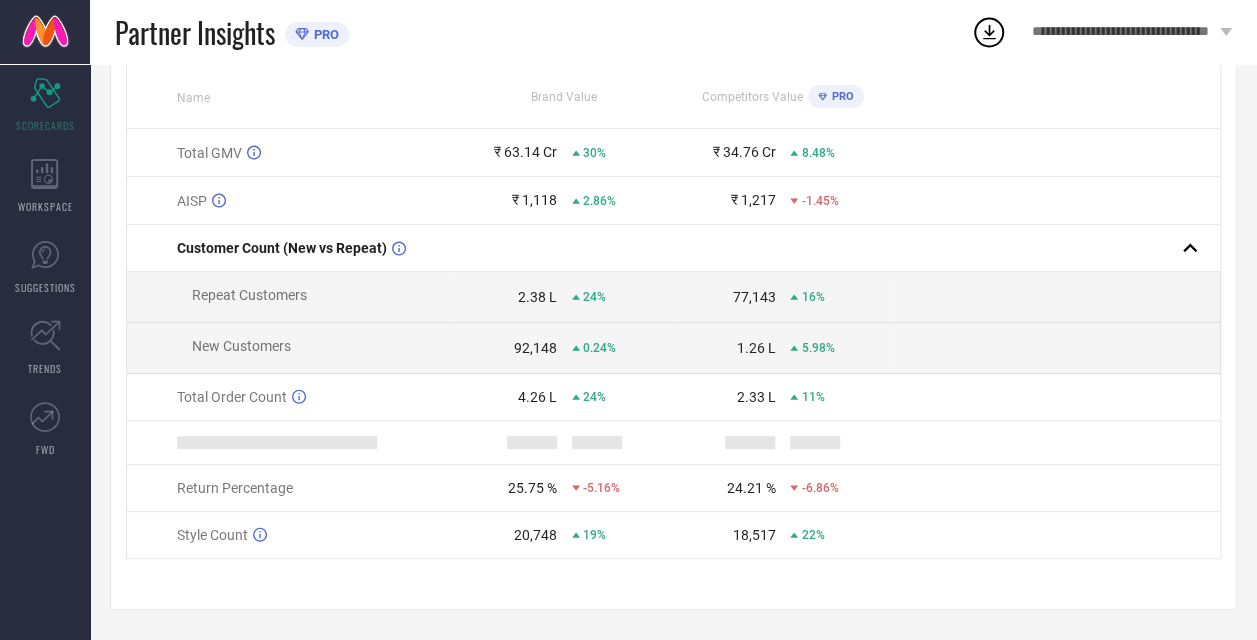 scroll, scrollTop: 0, scrollLeft: 0, axis: both 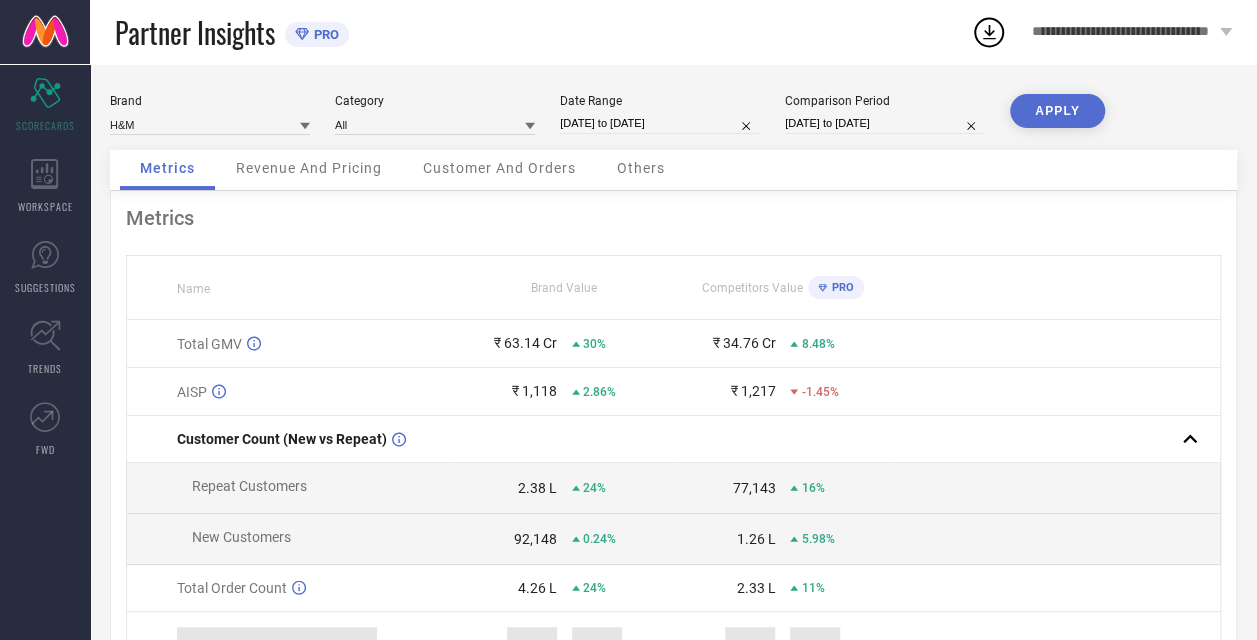 click on "[DATE] to [DATE]" at bounding box center [660, 123] 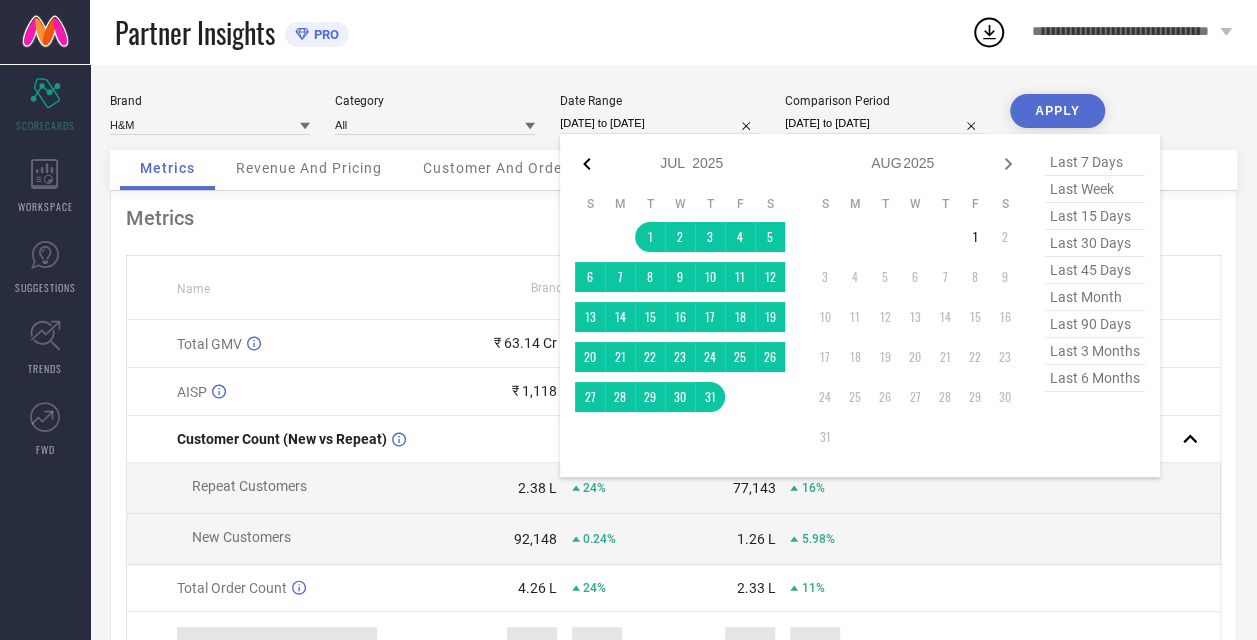 click 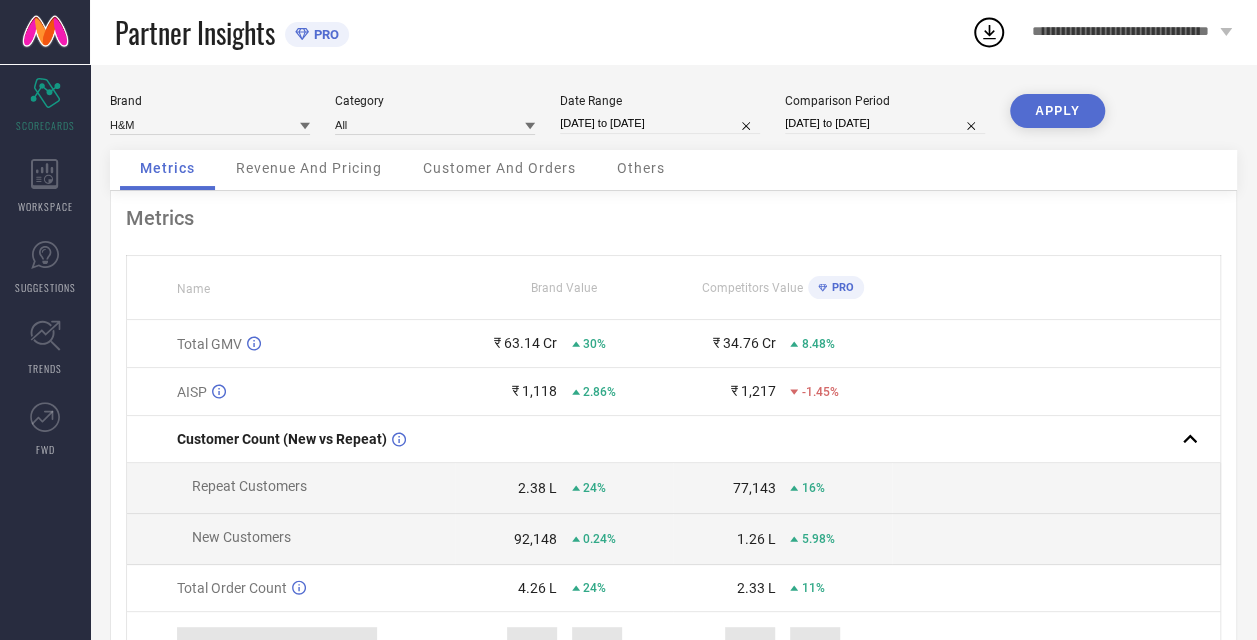 click on "[DATE] Range [DATE] to [DATE]" at bounding box center (660, 114) 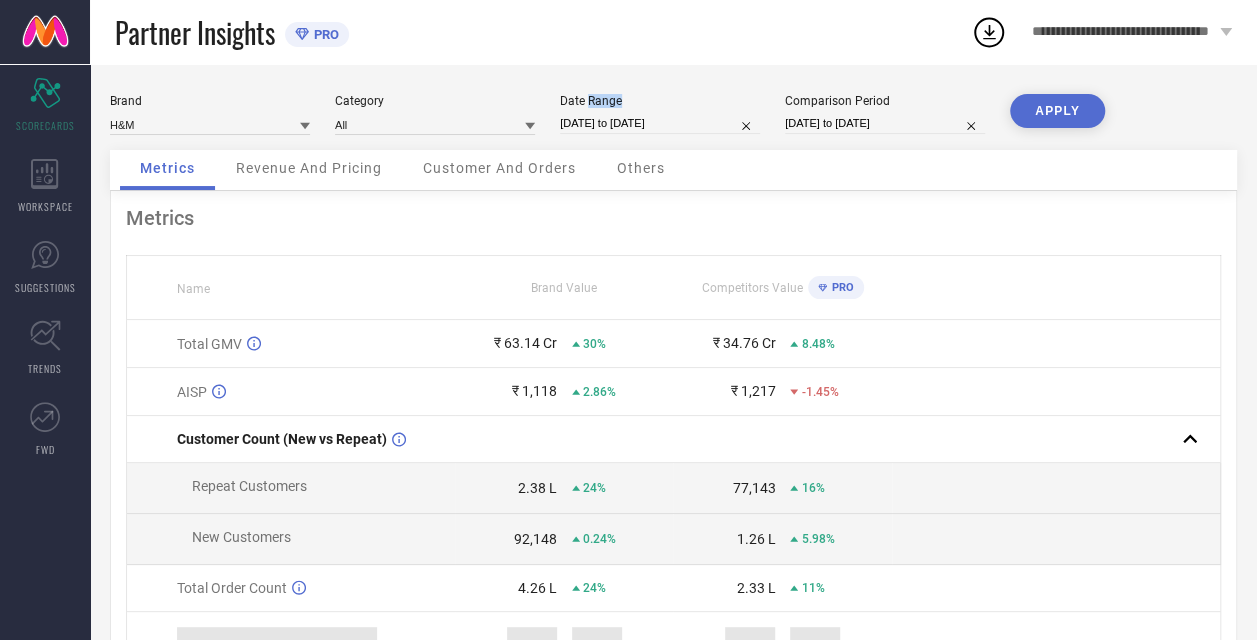 click on "[DATE] Range [DATE] to [DATE]" at bounding box center (660, 114) 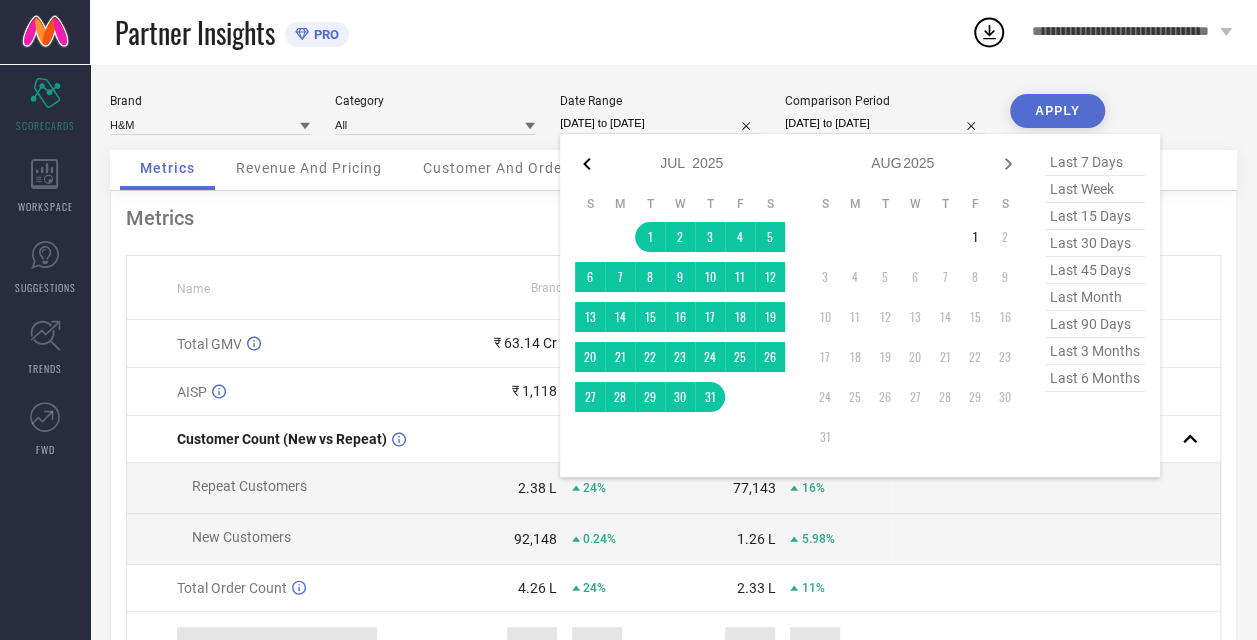 click 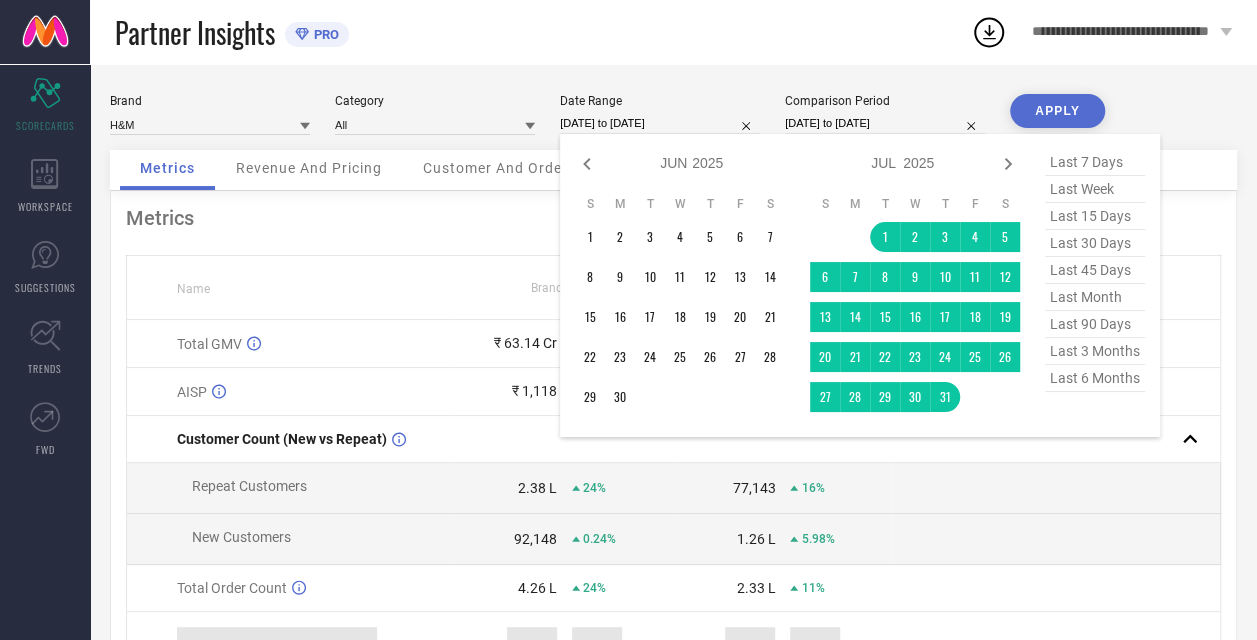click 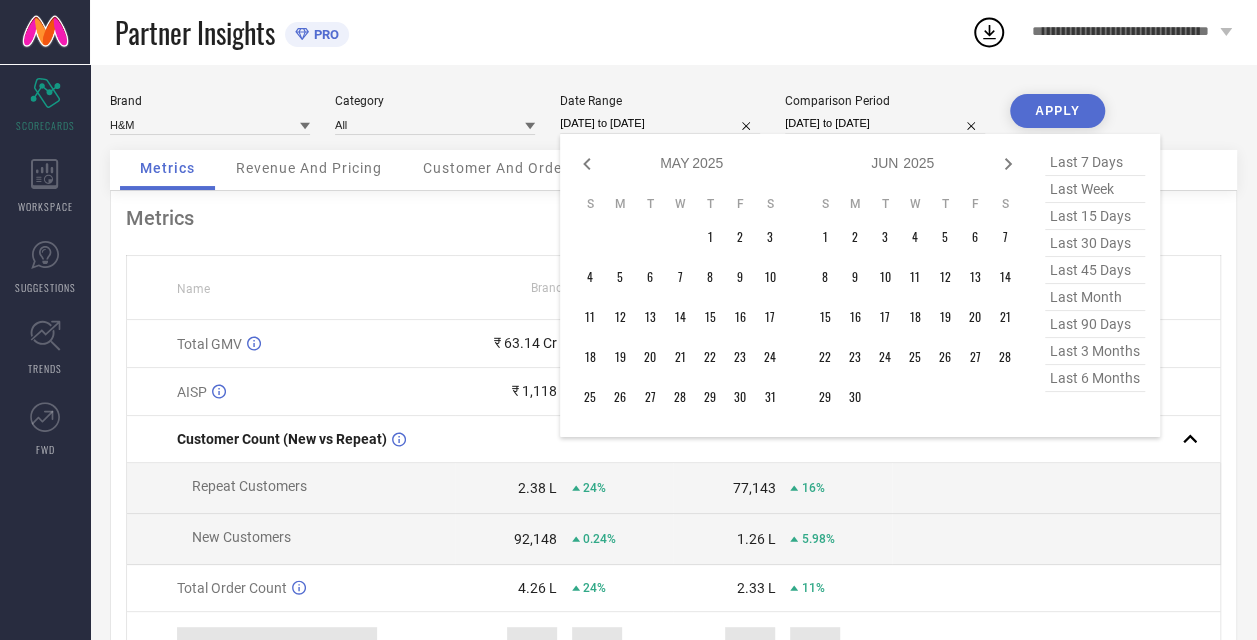 click 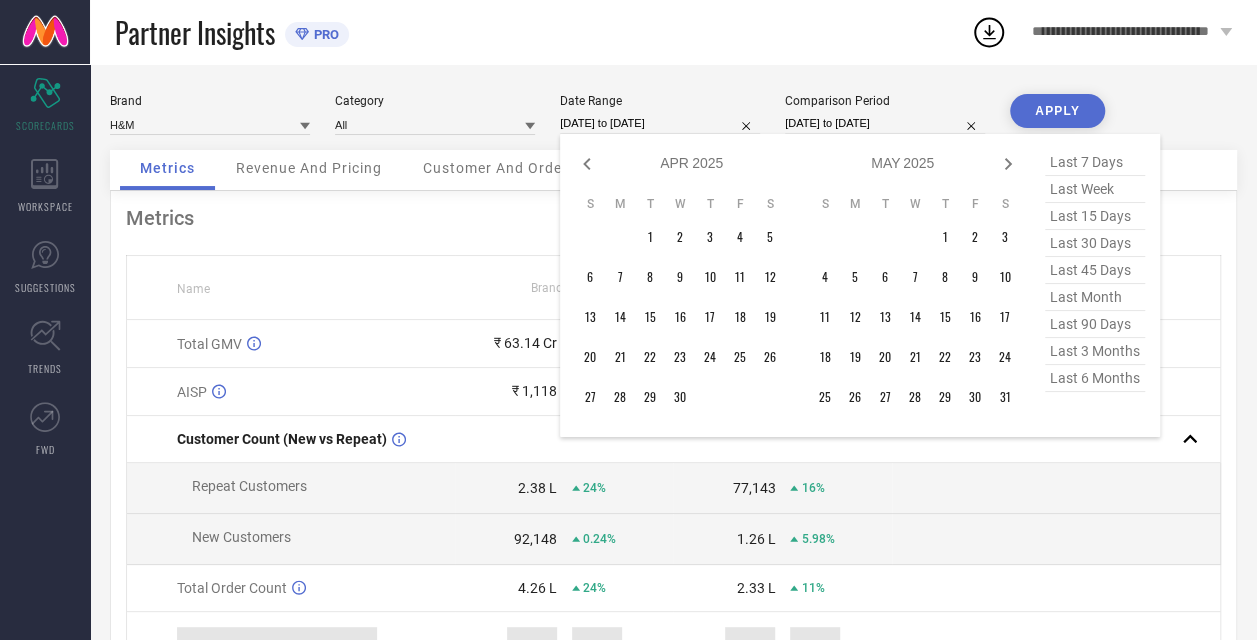 click 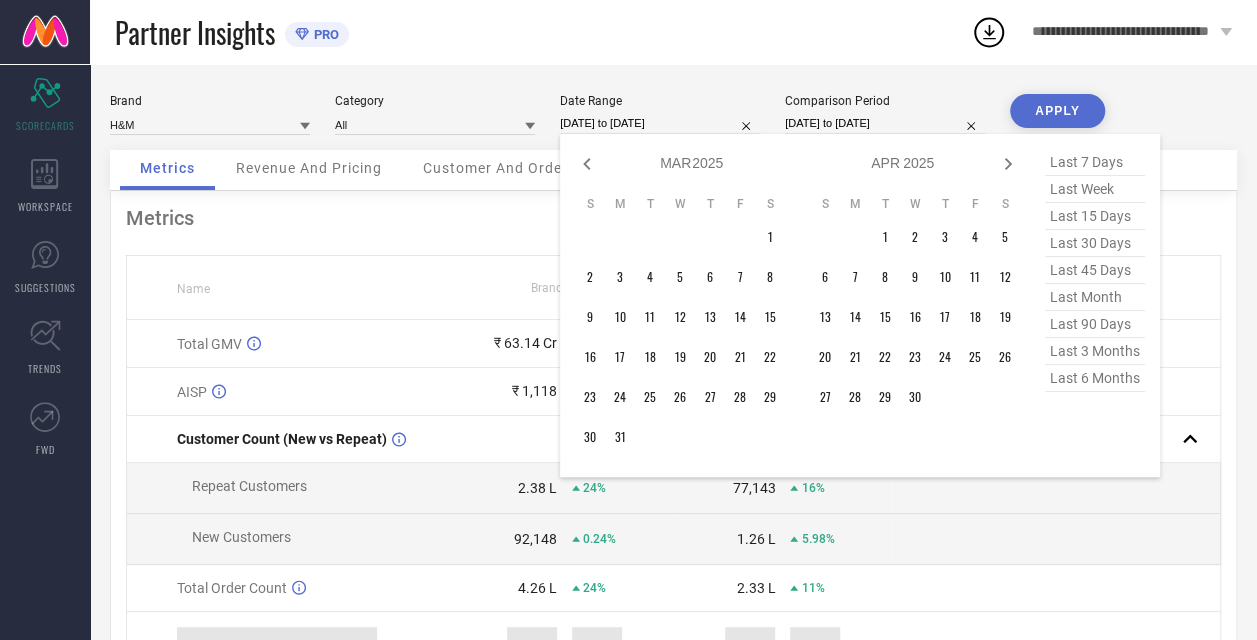 click 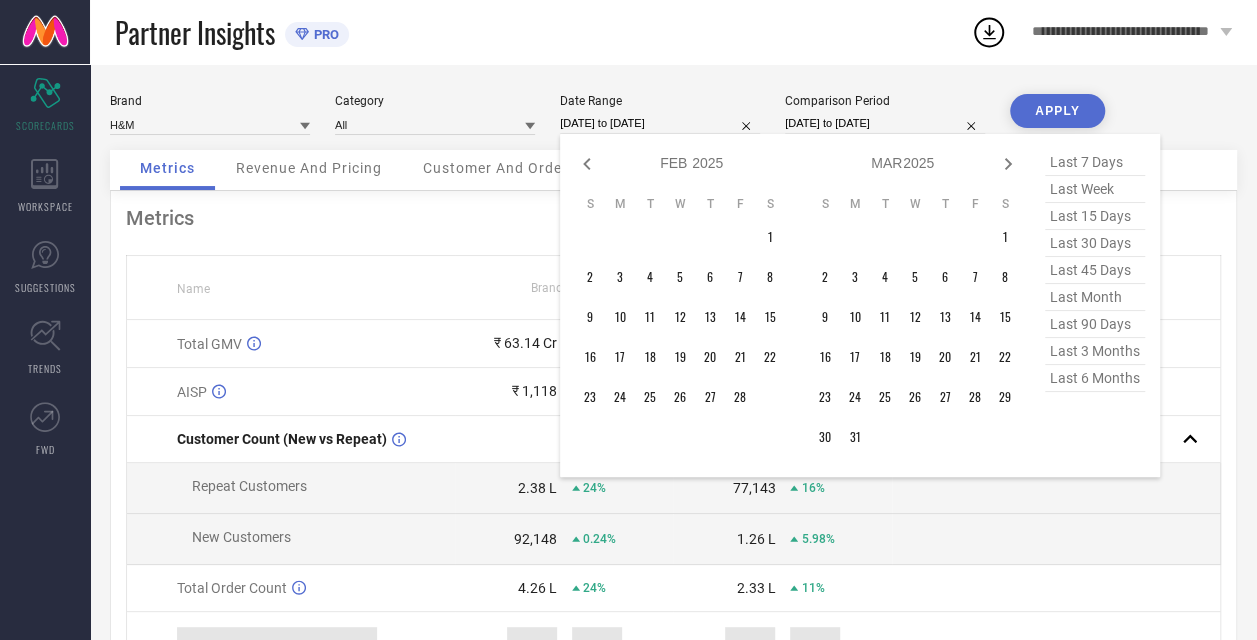 click 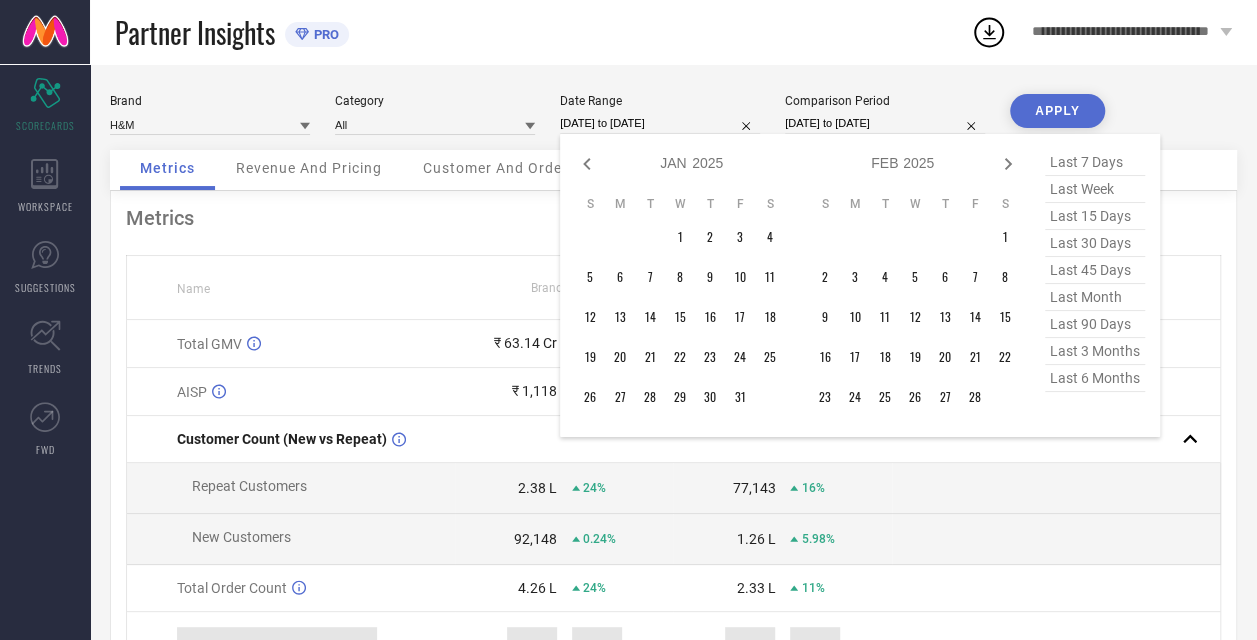 click 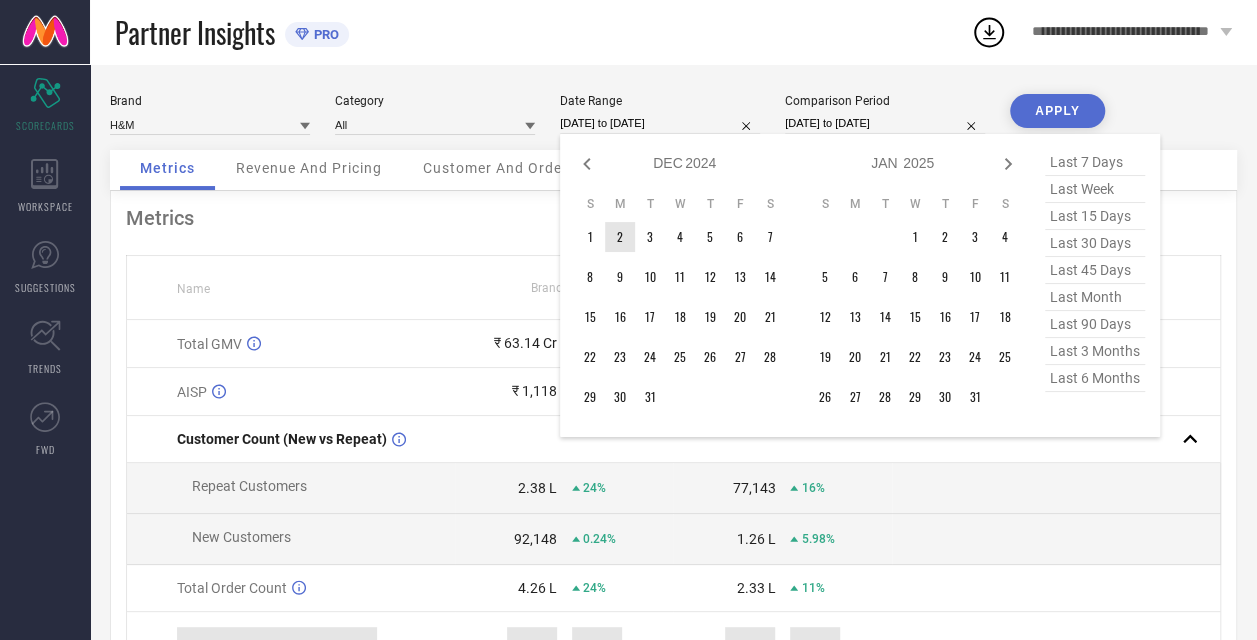 type on "After [DATE]" 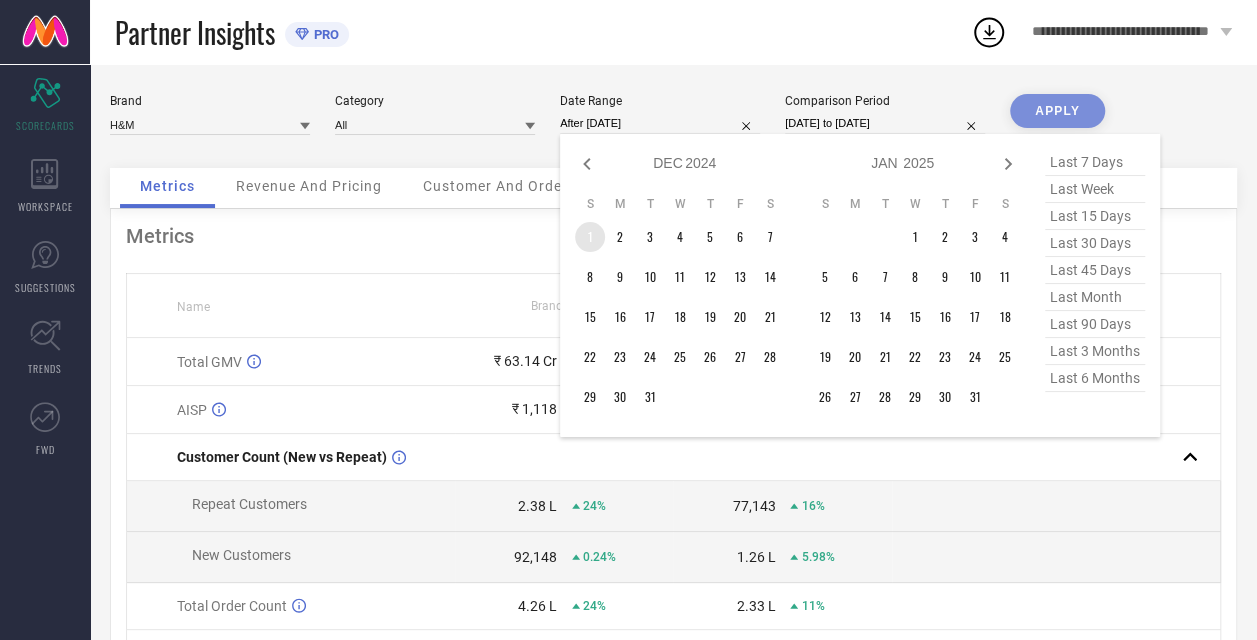 click on "1" at bounding box center [590, 237] 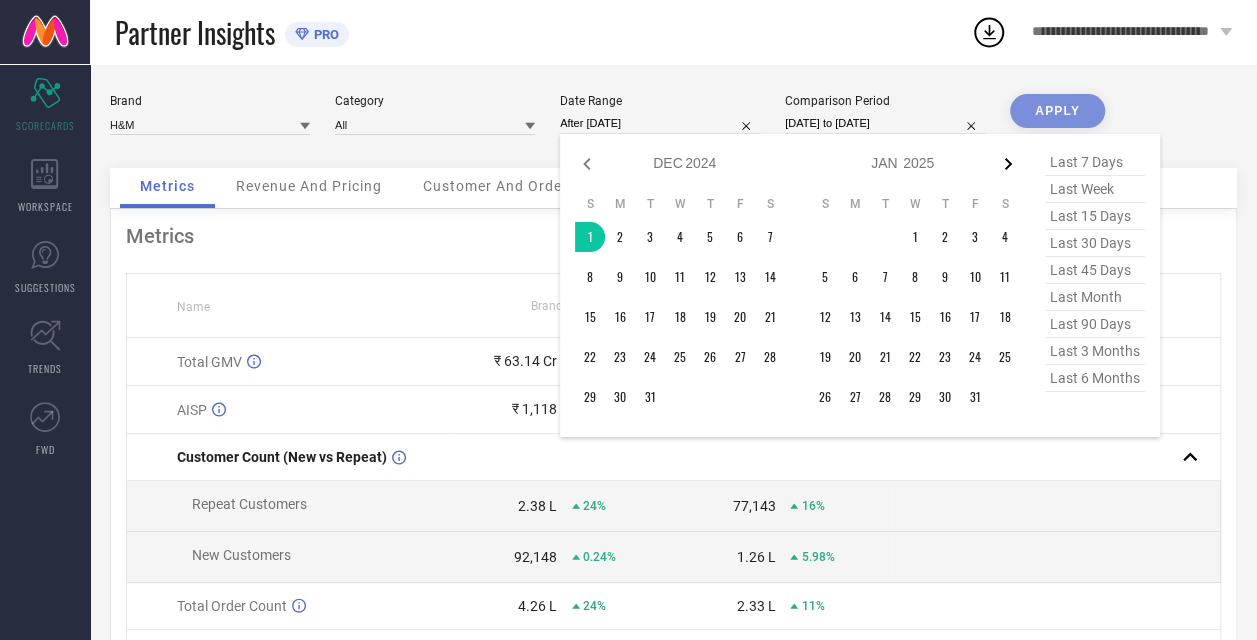 click 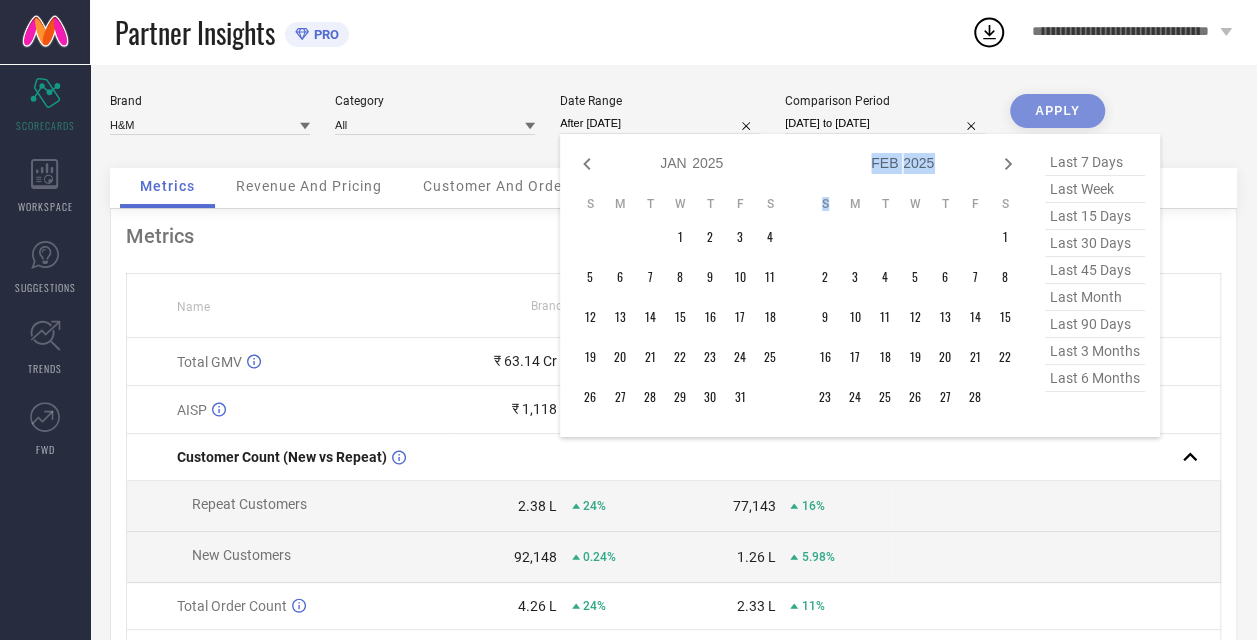 click 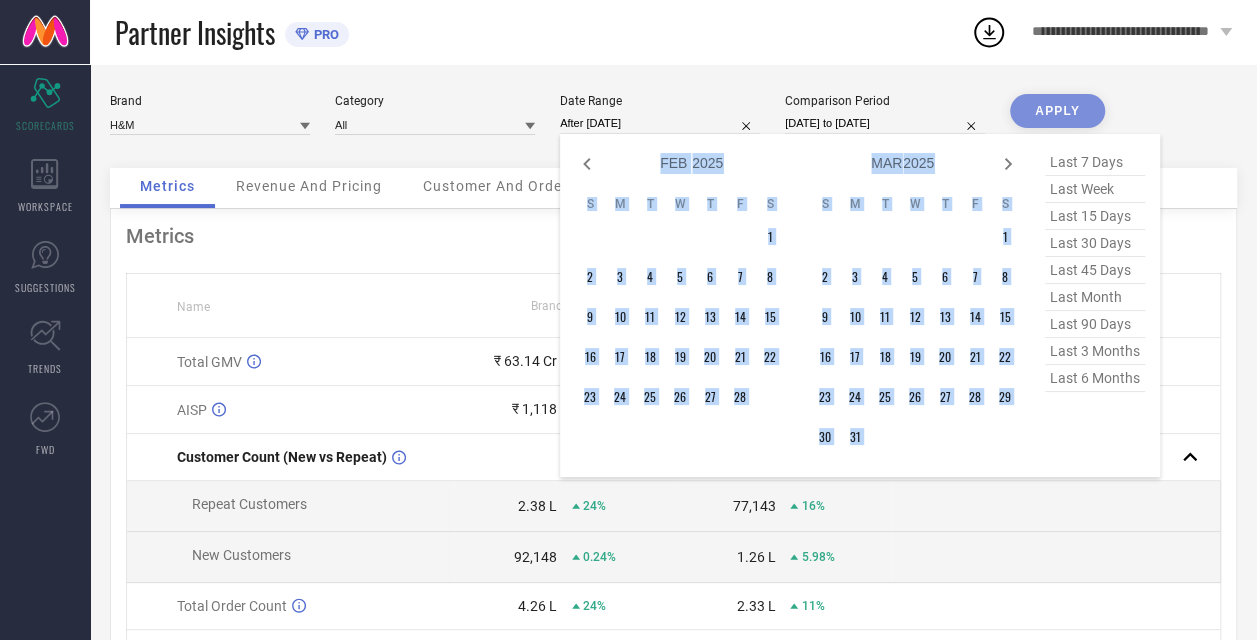 click 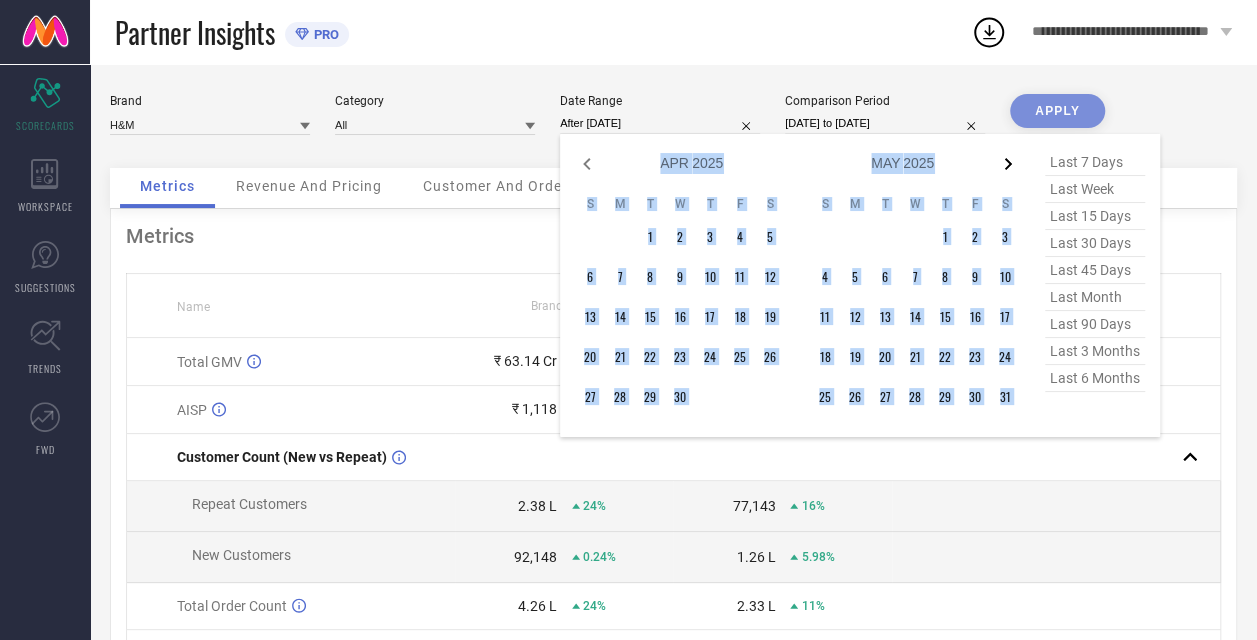click 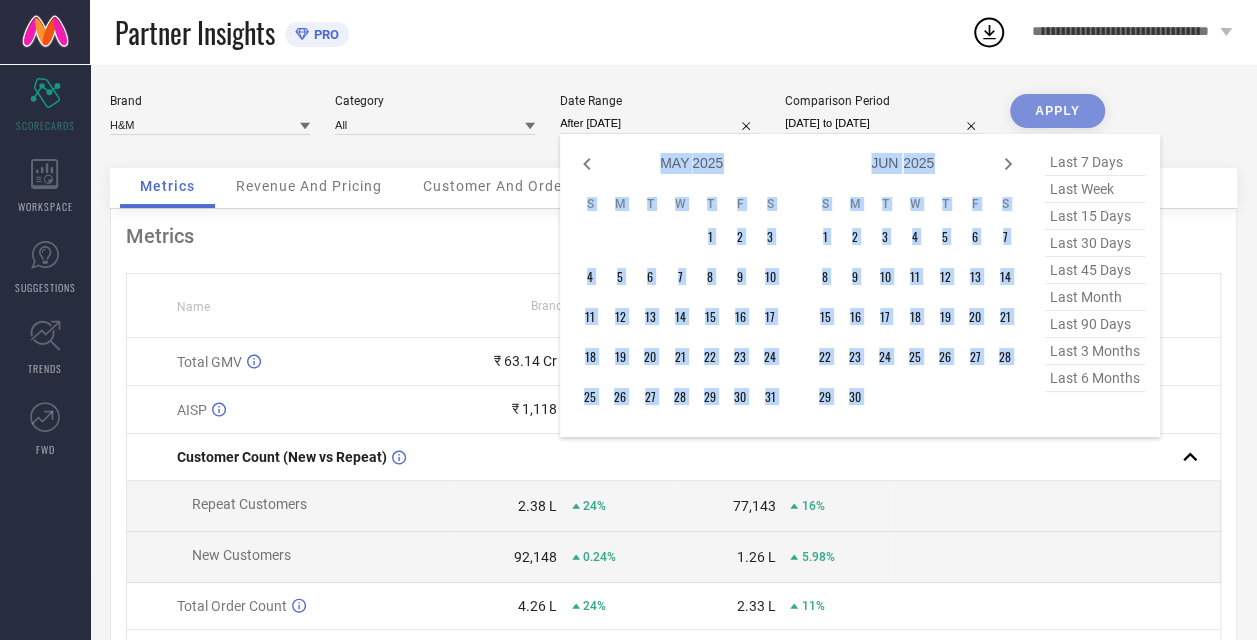 click 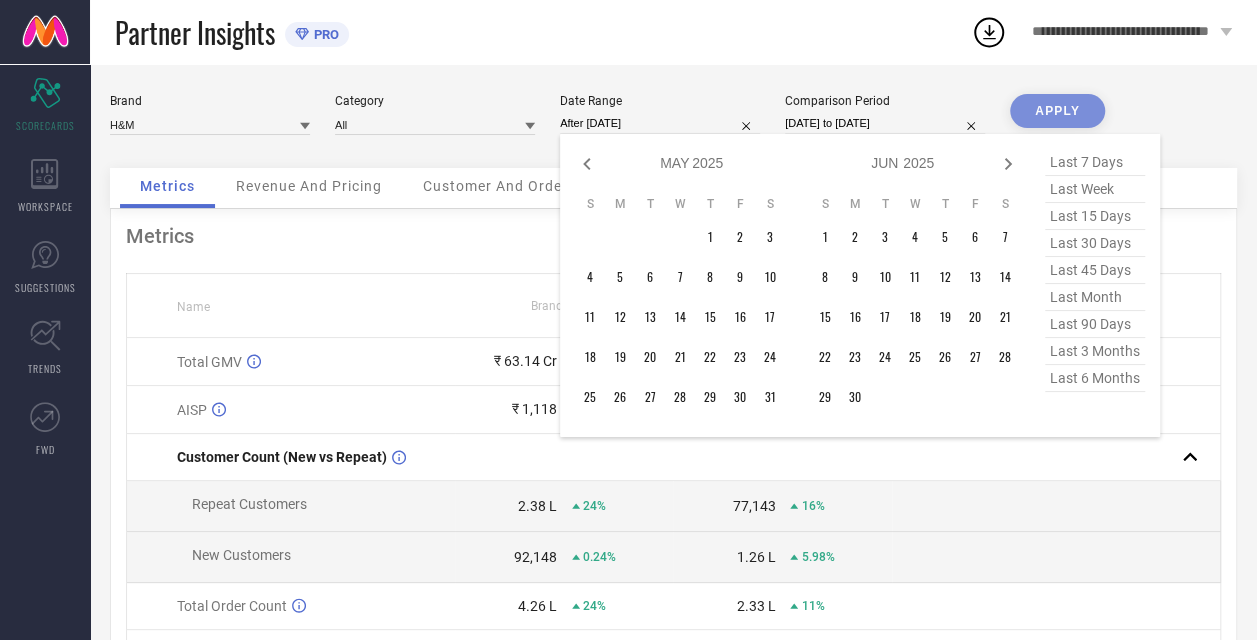 select on "5" 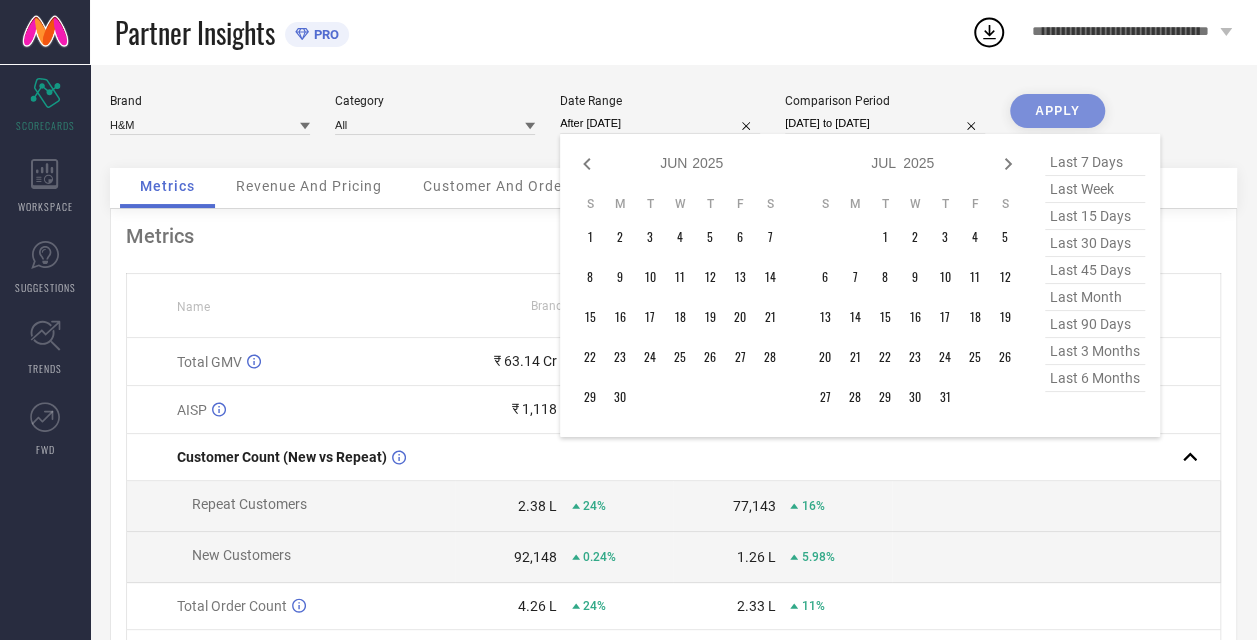 click 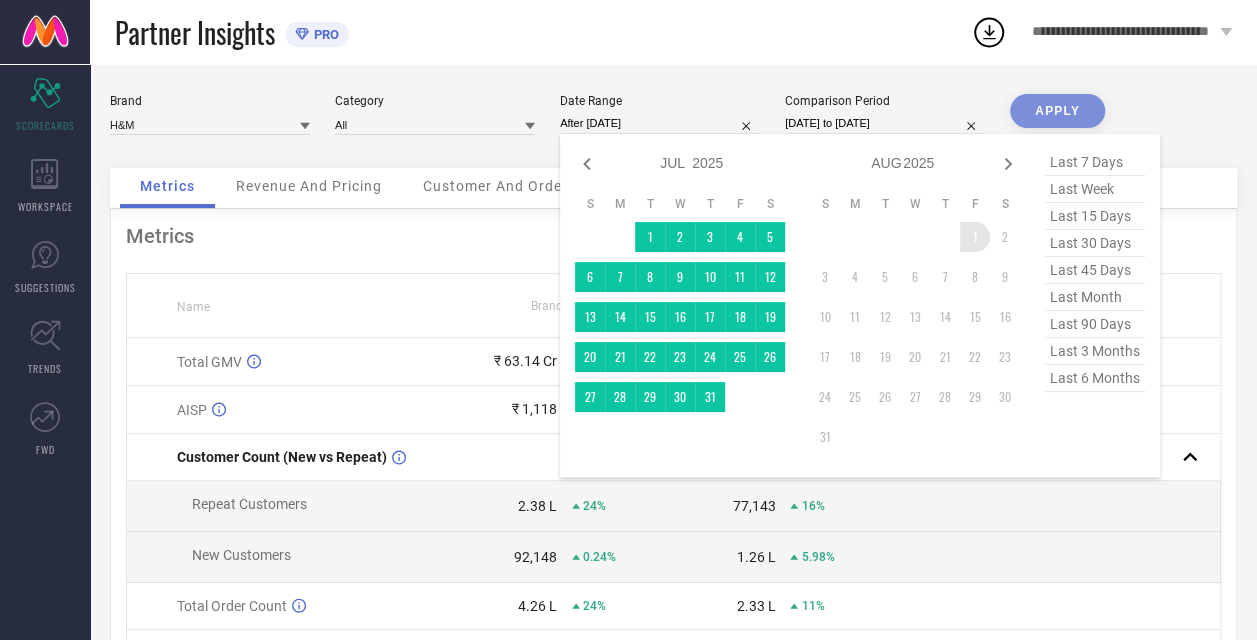 type on "[DATE] to [DATE]" 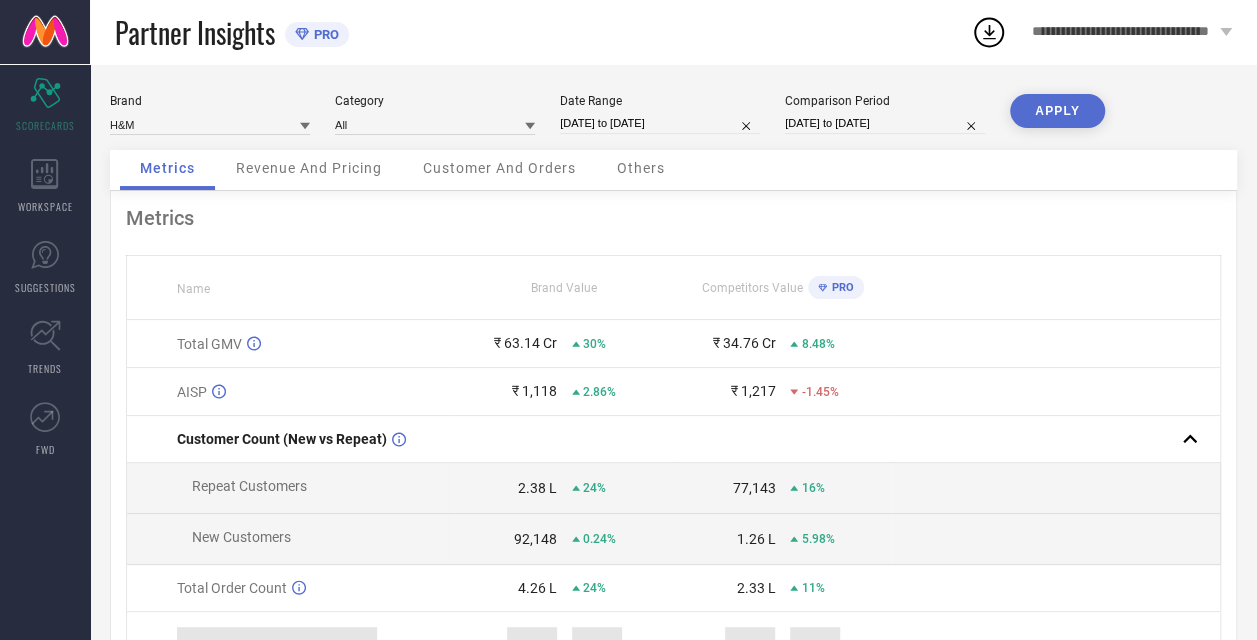 click on "[DATE] to [DATE]" at bounding box center [885, 123] 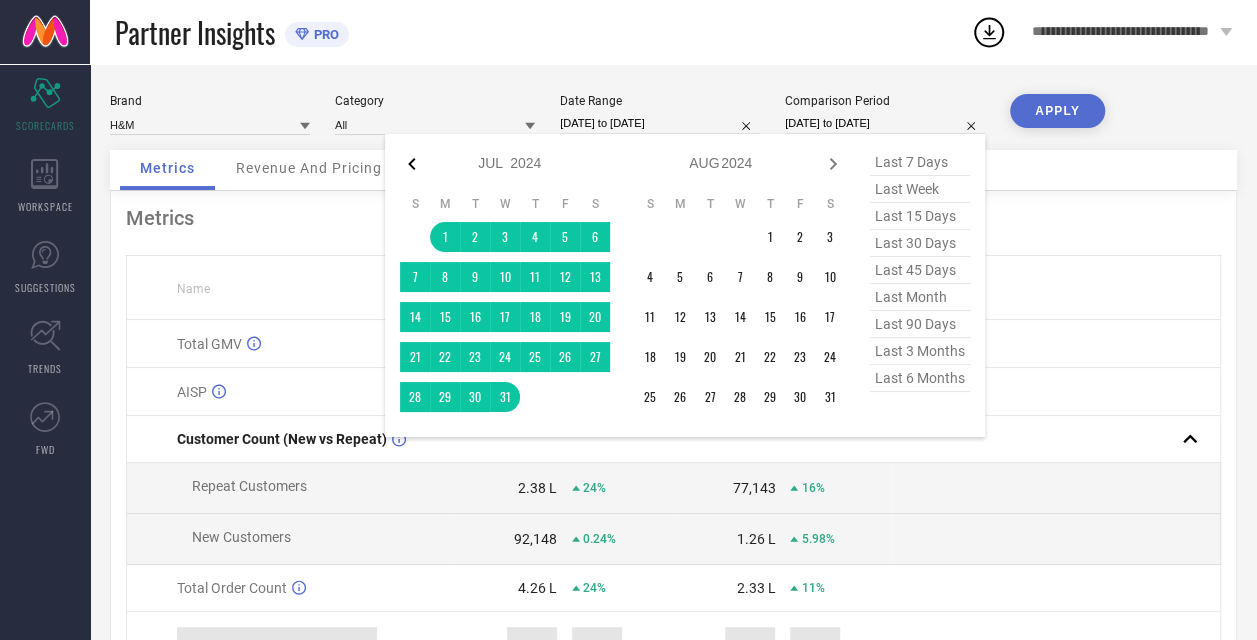 click 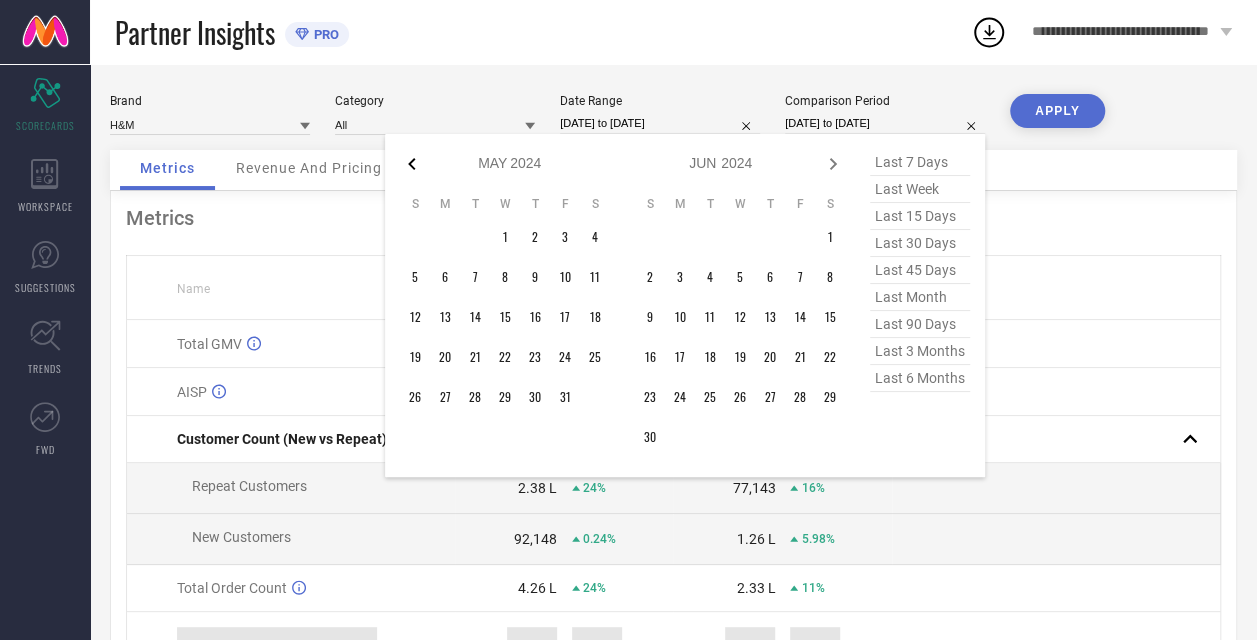 click 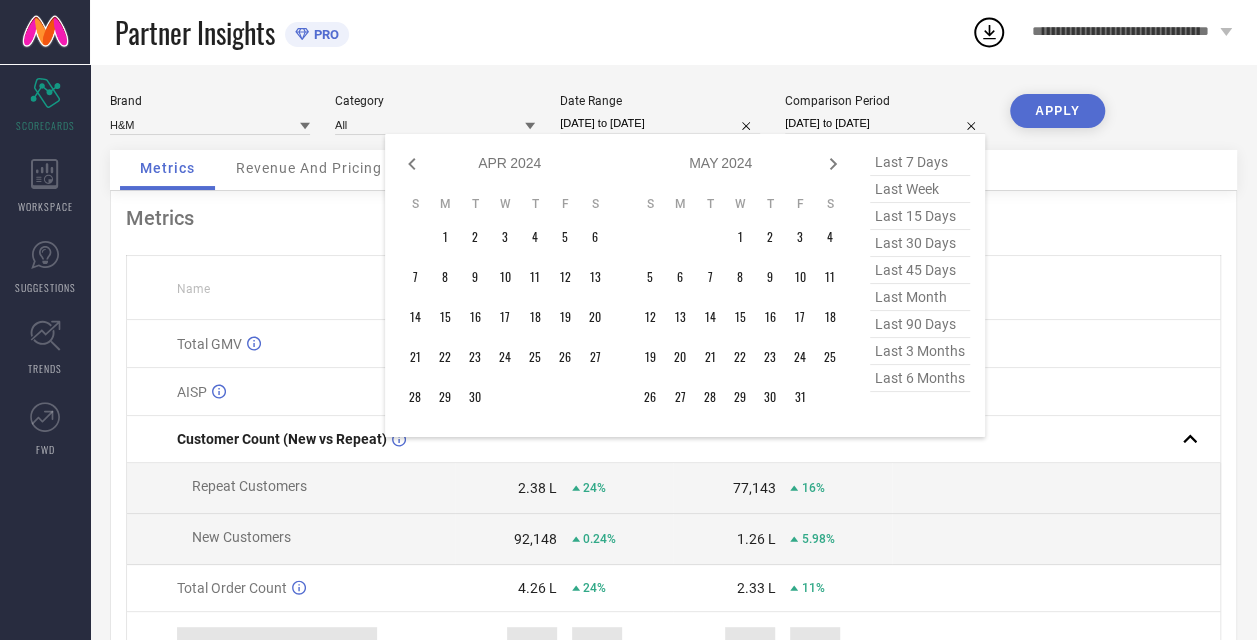 click 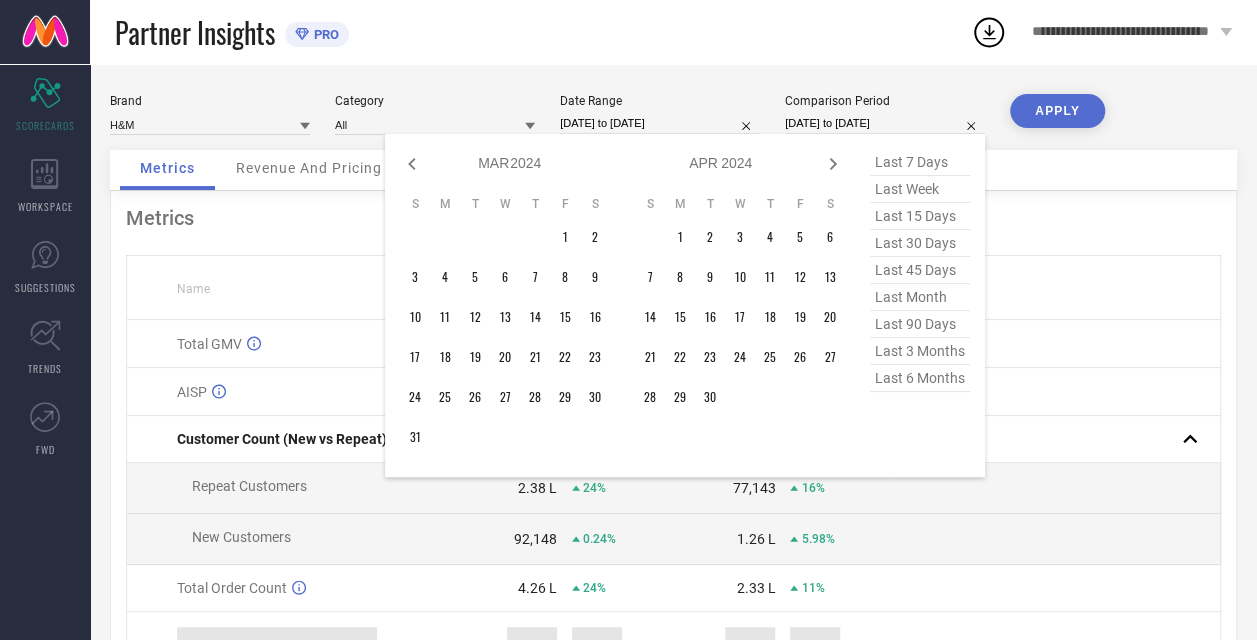 click 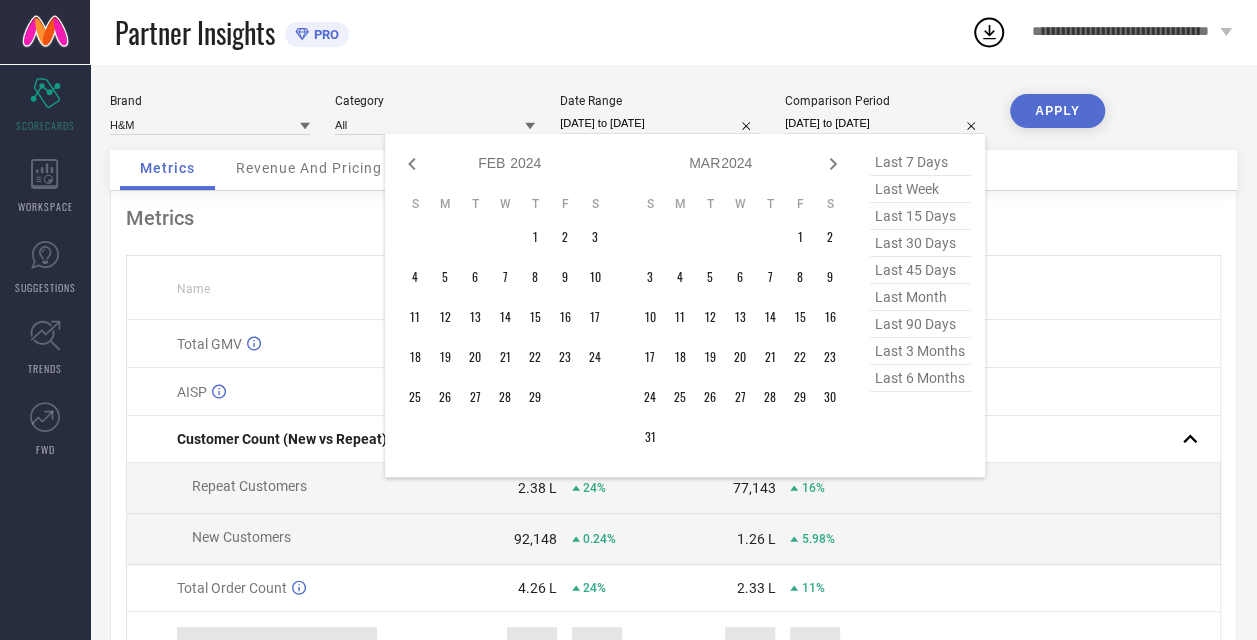 click 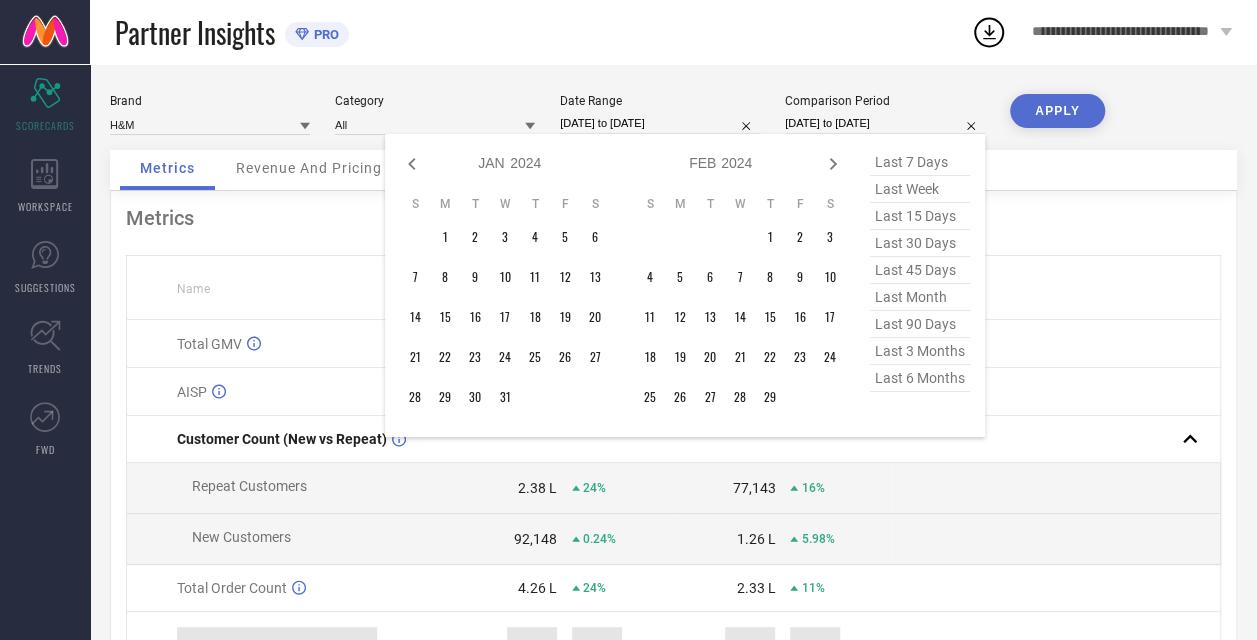 click 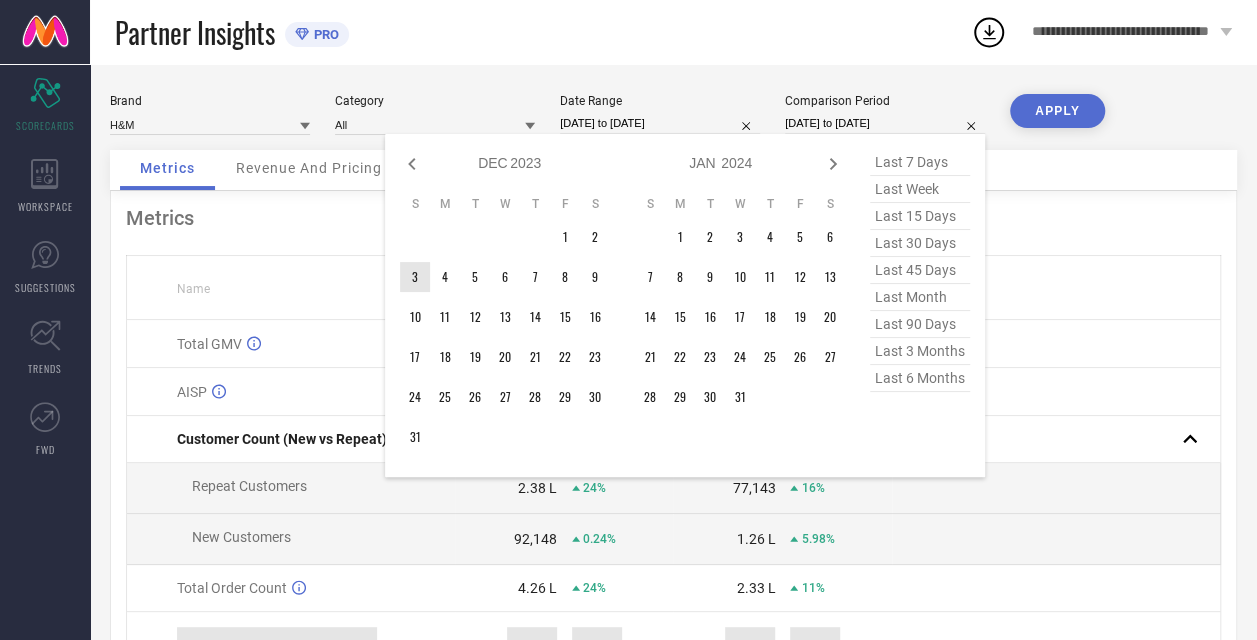 type on "After [DATE]" 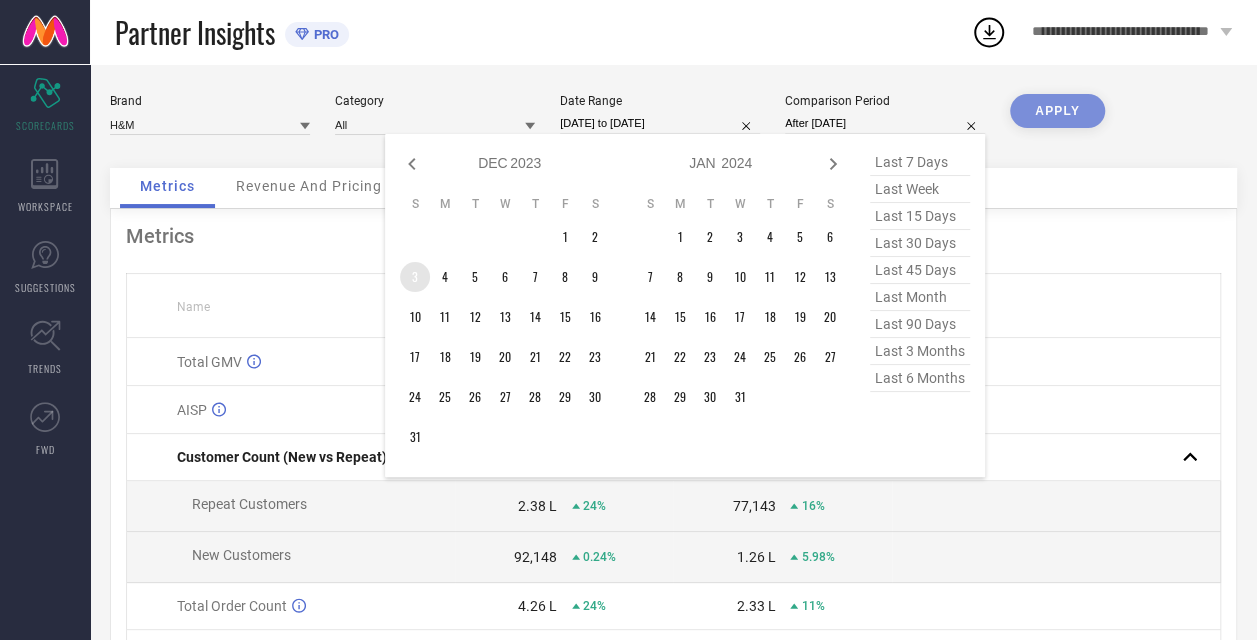 click on "3" at bounding box center [415, 277] 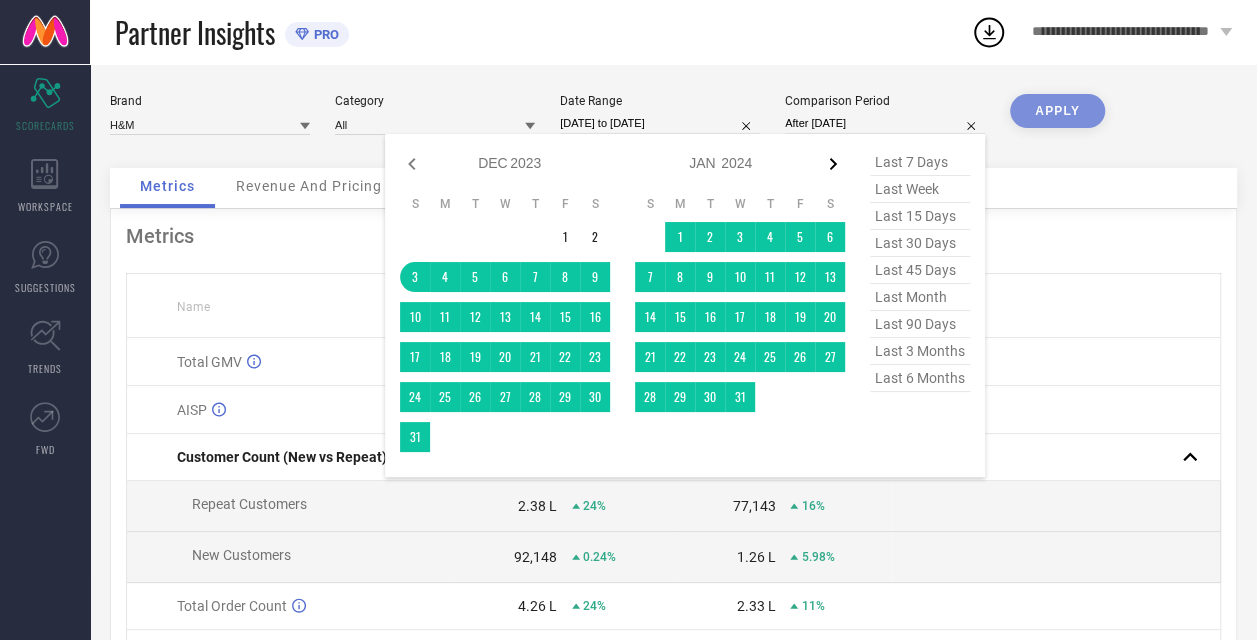 click 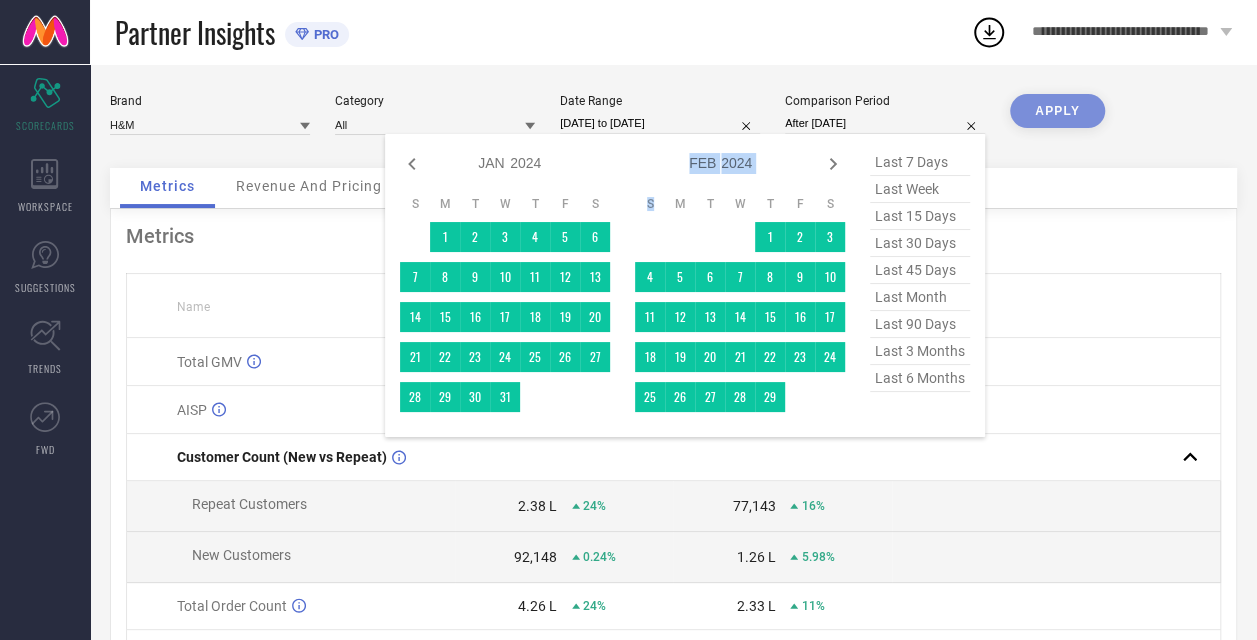 click 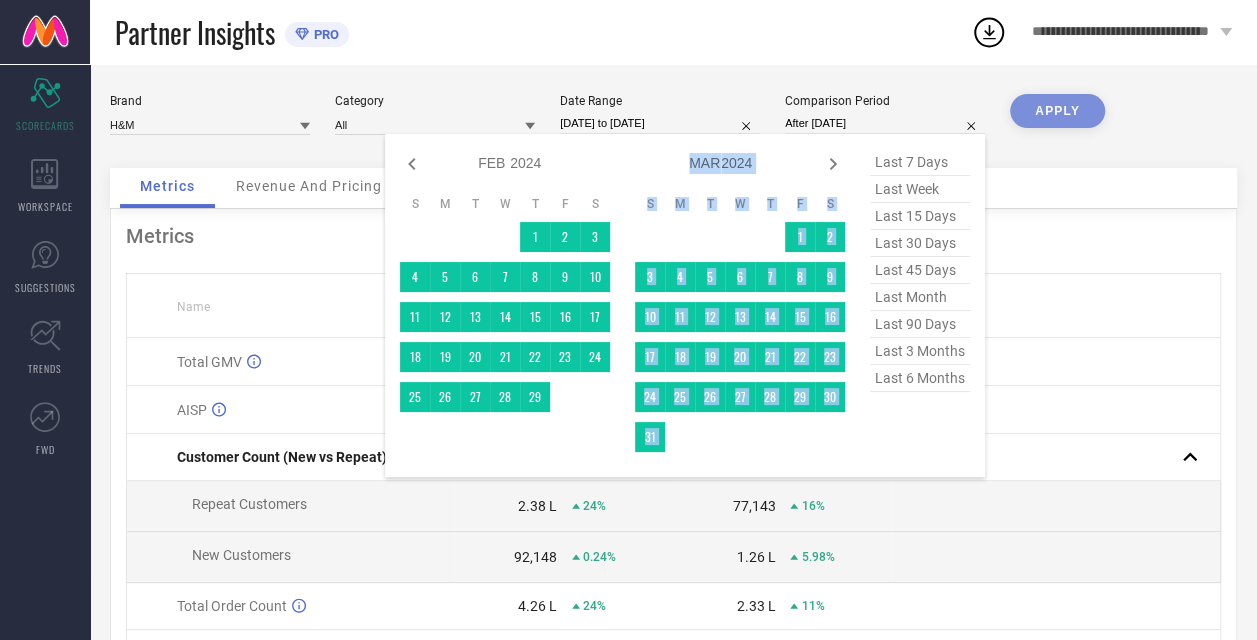 click 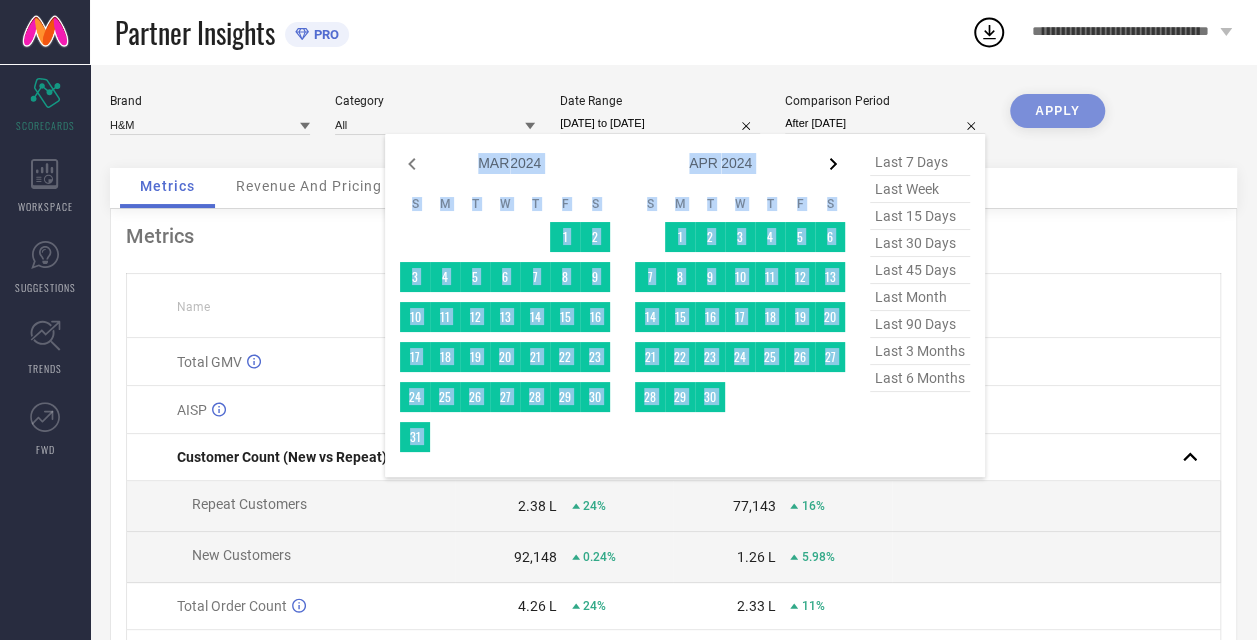 click 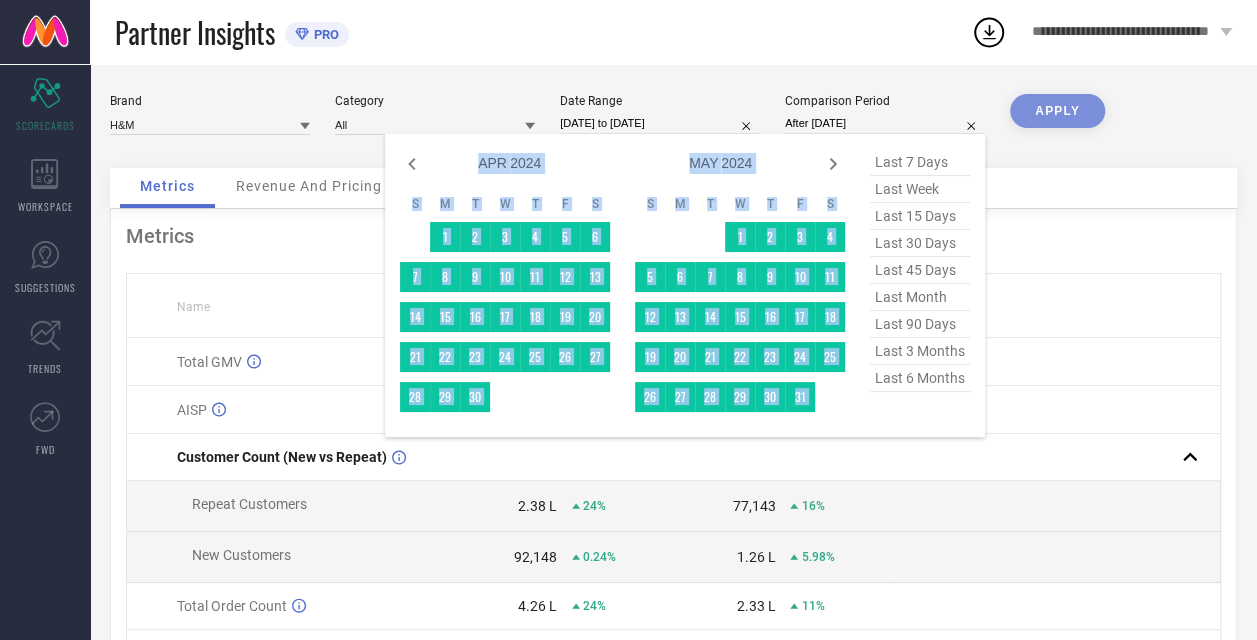 click 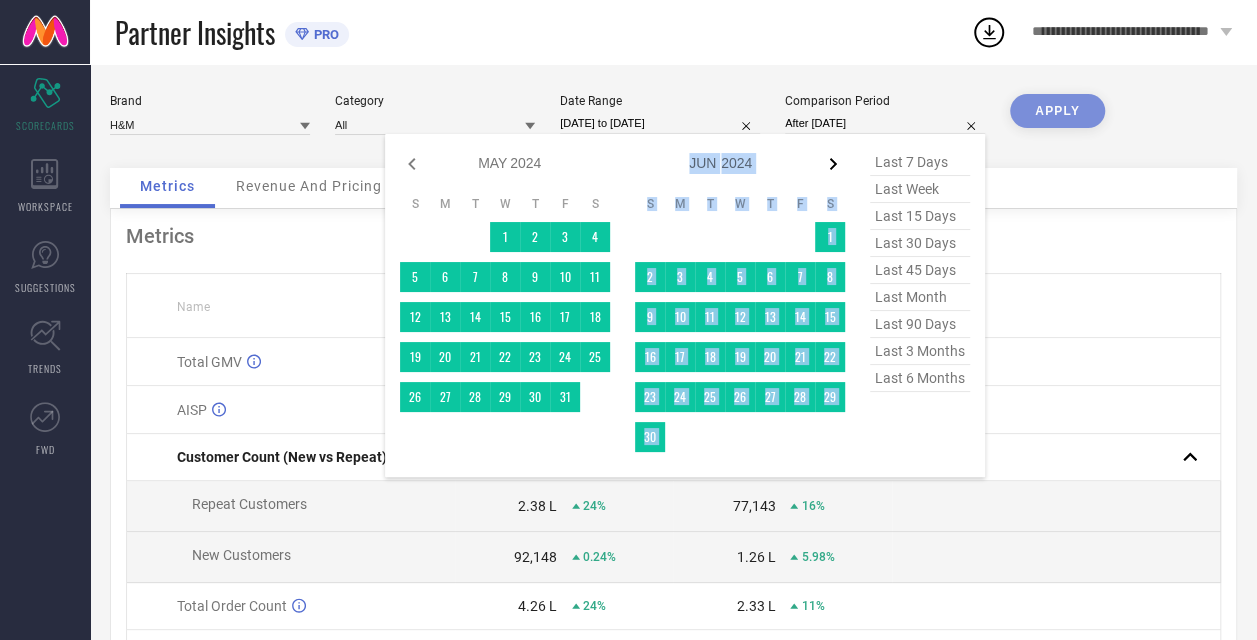 click 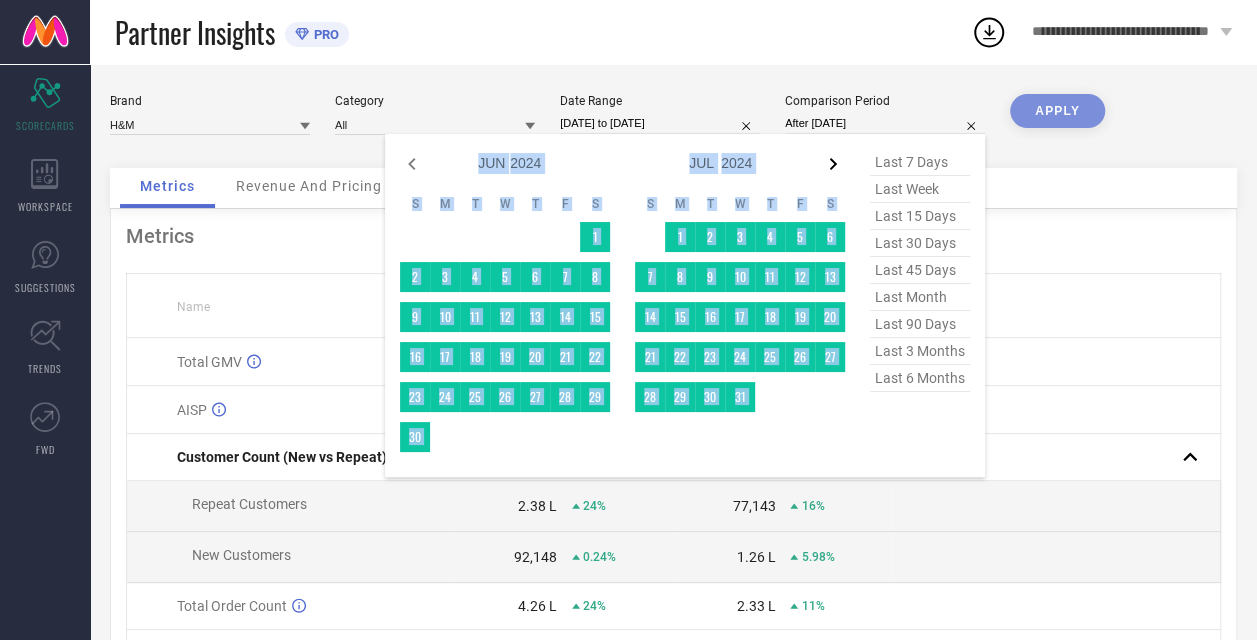 click 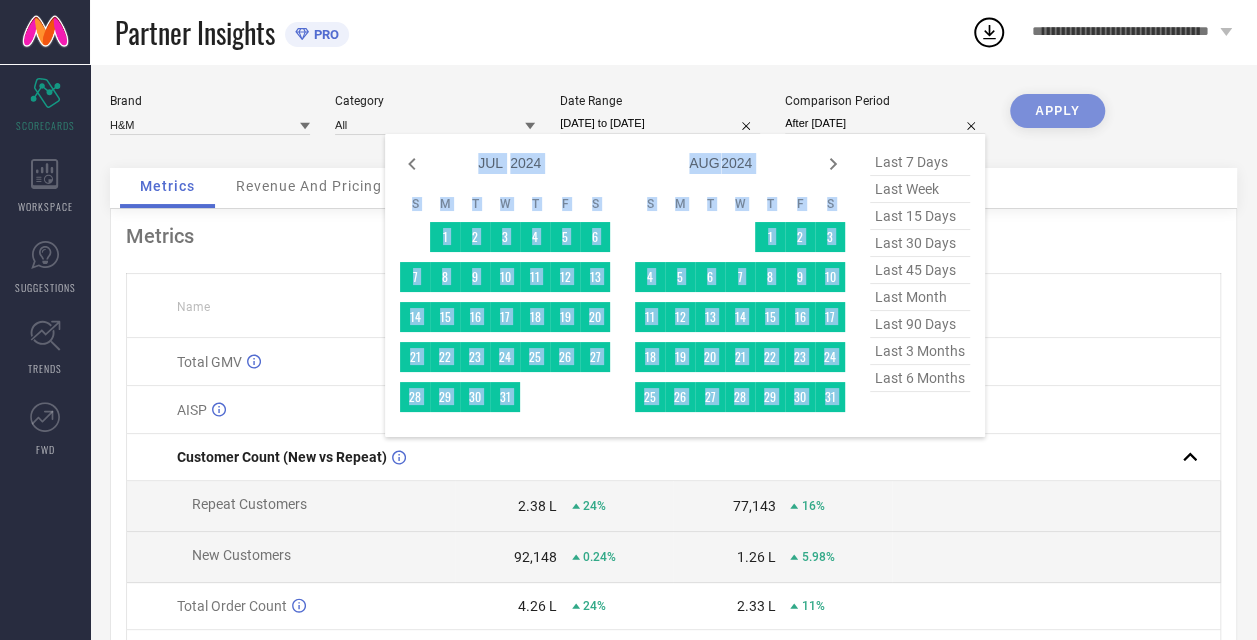 click on "Jan Feb Mar Apr May Jun Jul Aug Sep Oct Nov Dec 2014 2015 2016 2017 2018 2019 2020 2021 2022 2023 2024 2025 2026 2027 2028 2029 2030 2031 2032 2033" at bounding box center [728, 163] 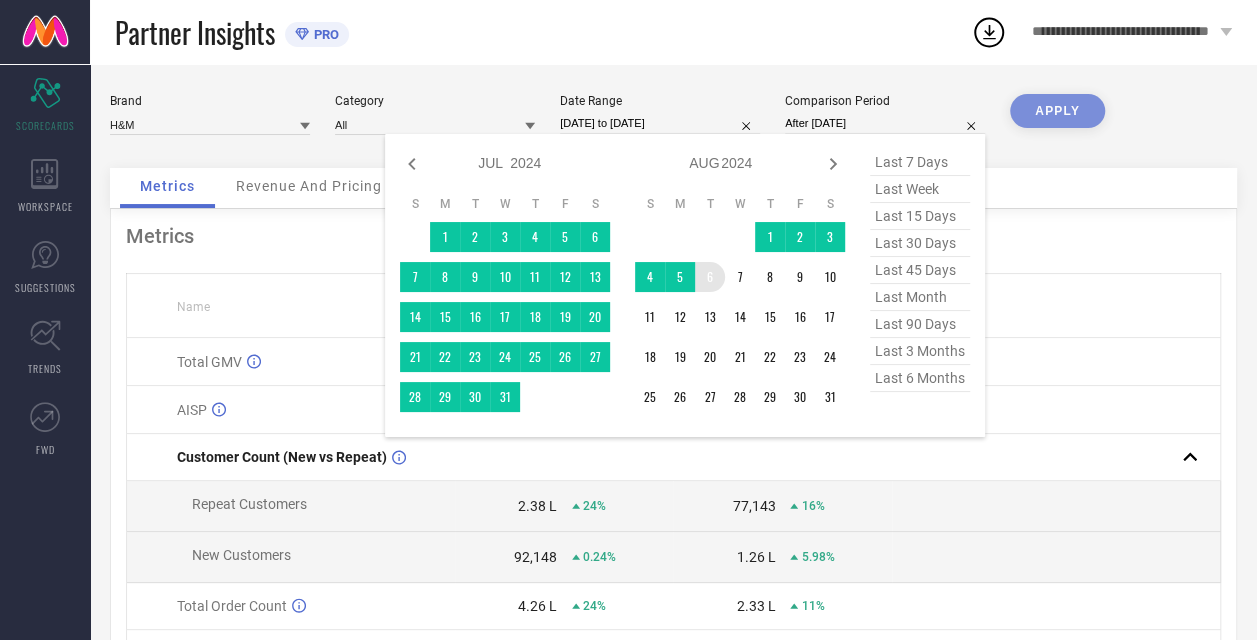 type on "[DATE] to [DATE]" 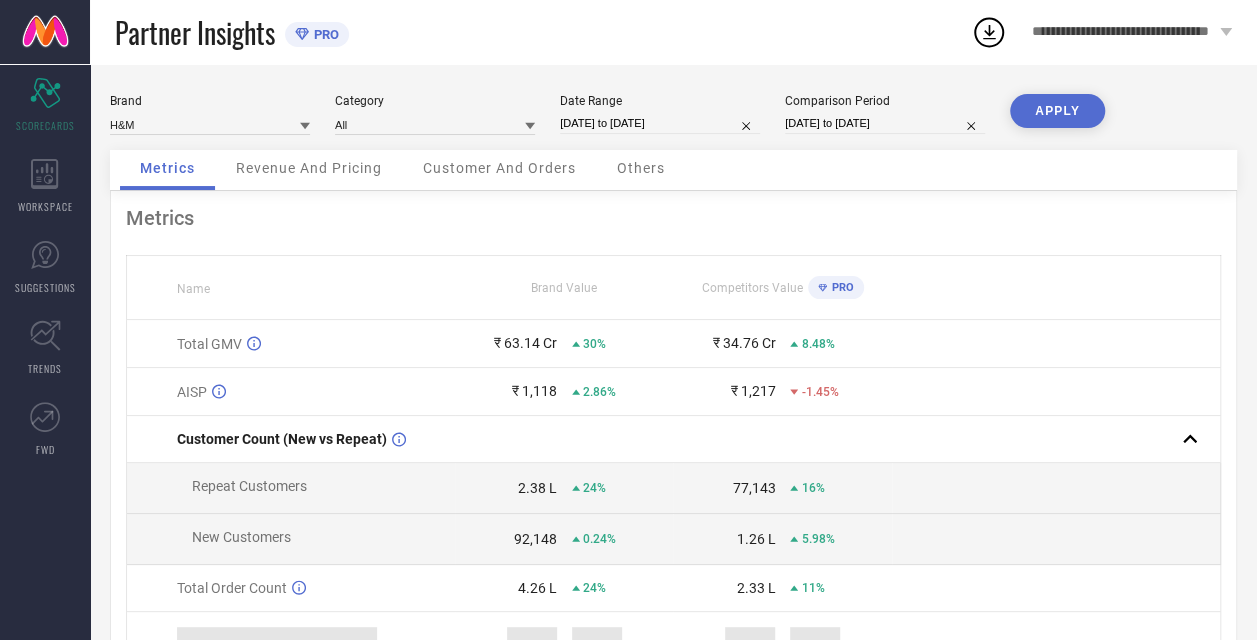 click on "APPLY" at bounding box center [1057, 111] 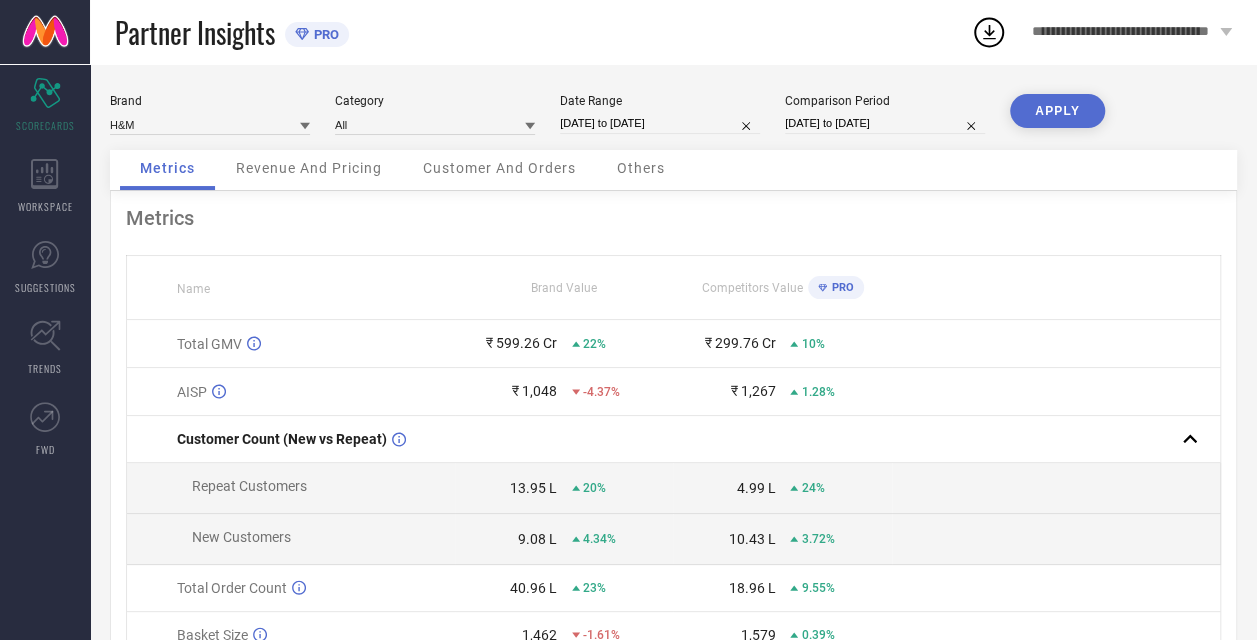 type 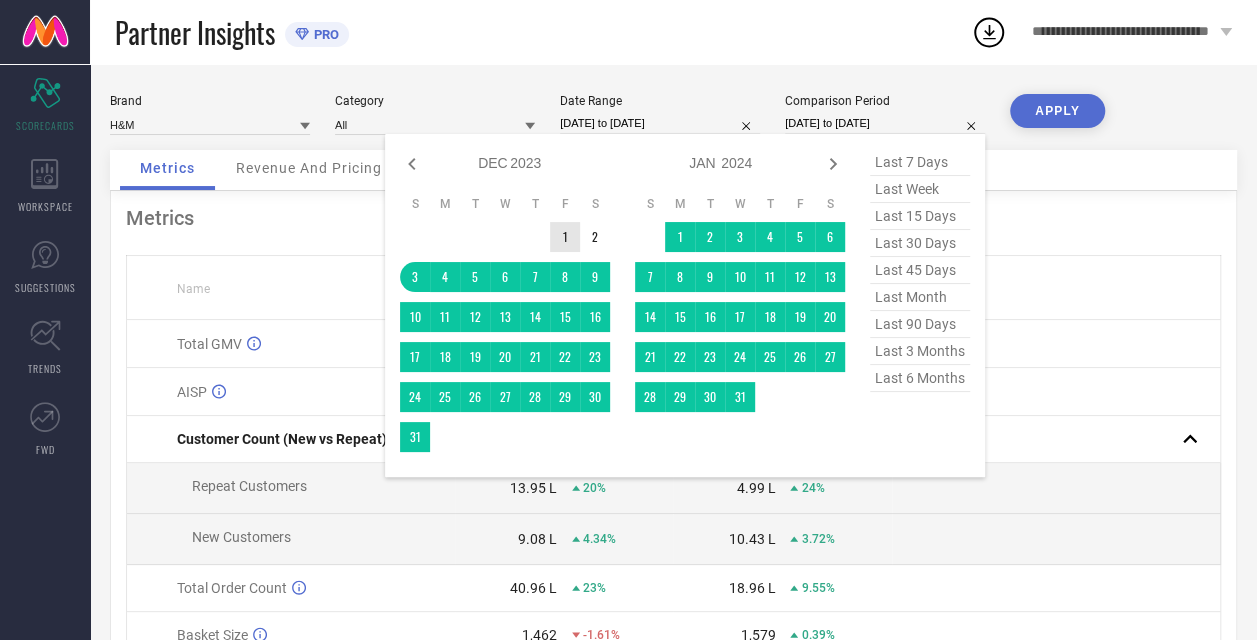 type on "After [DATE]" 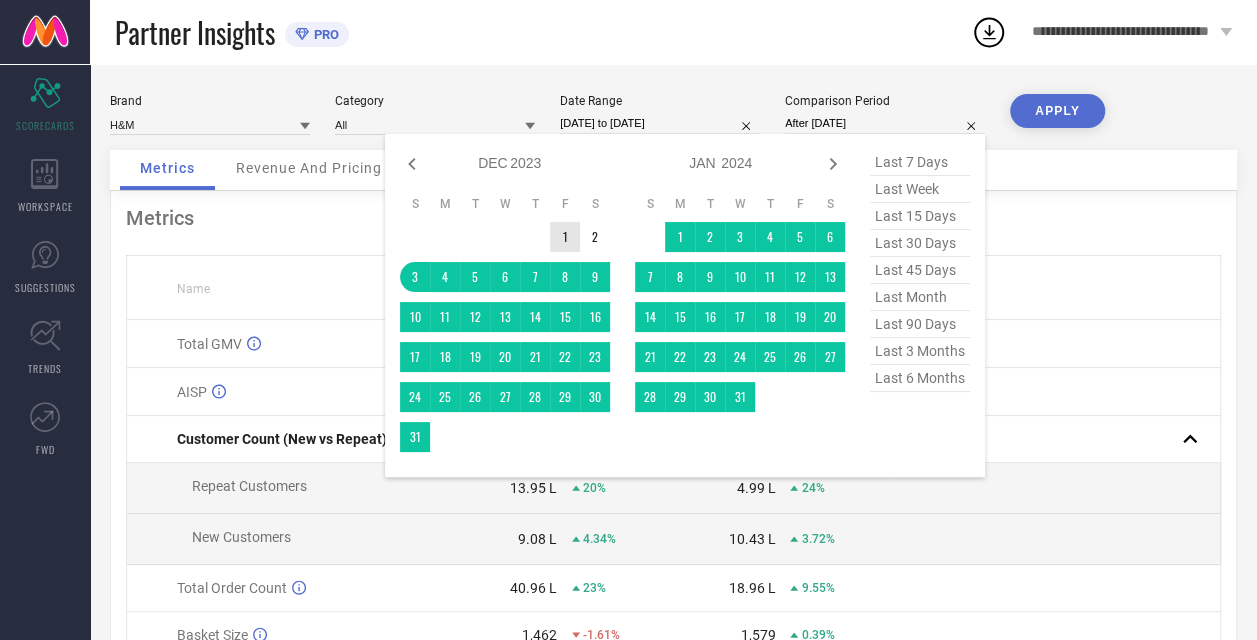 click on "1" at bounding box center (565, 237) 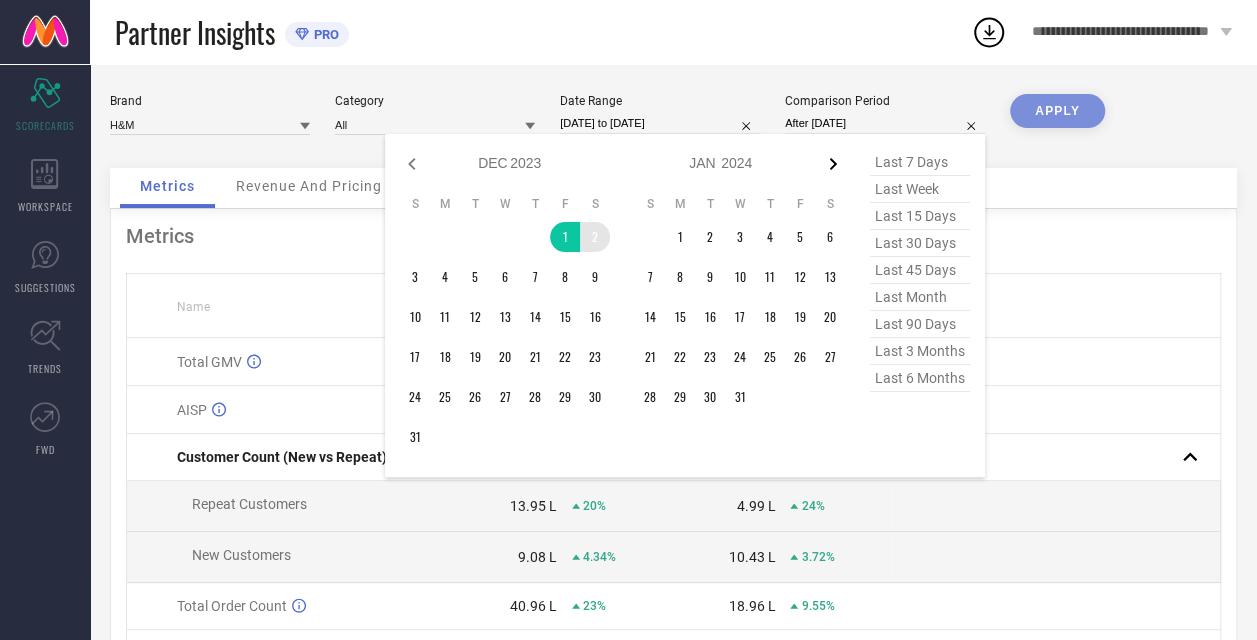 click 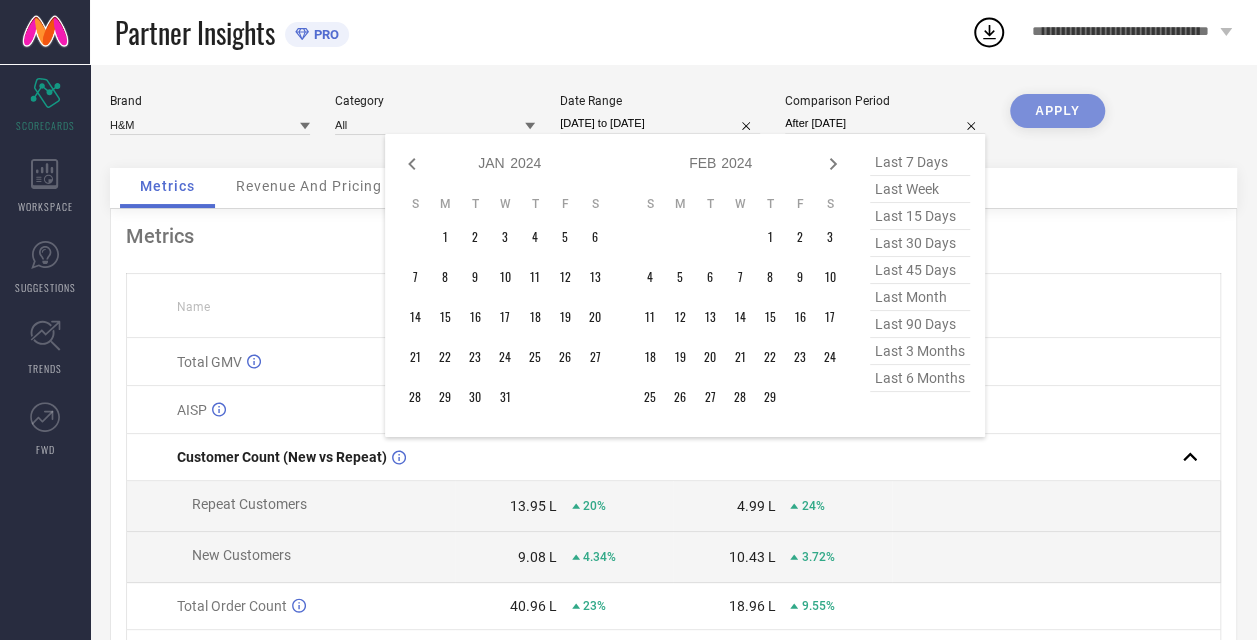 click 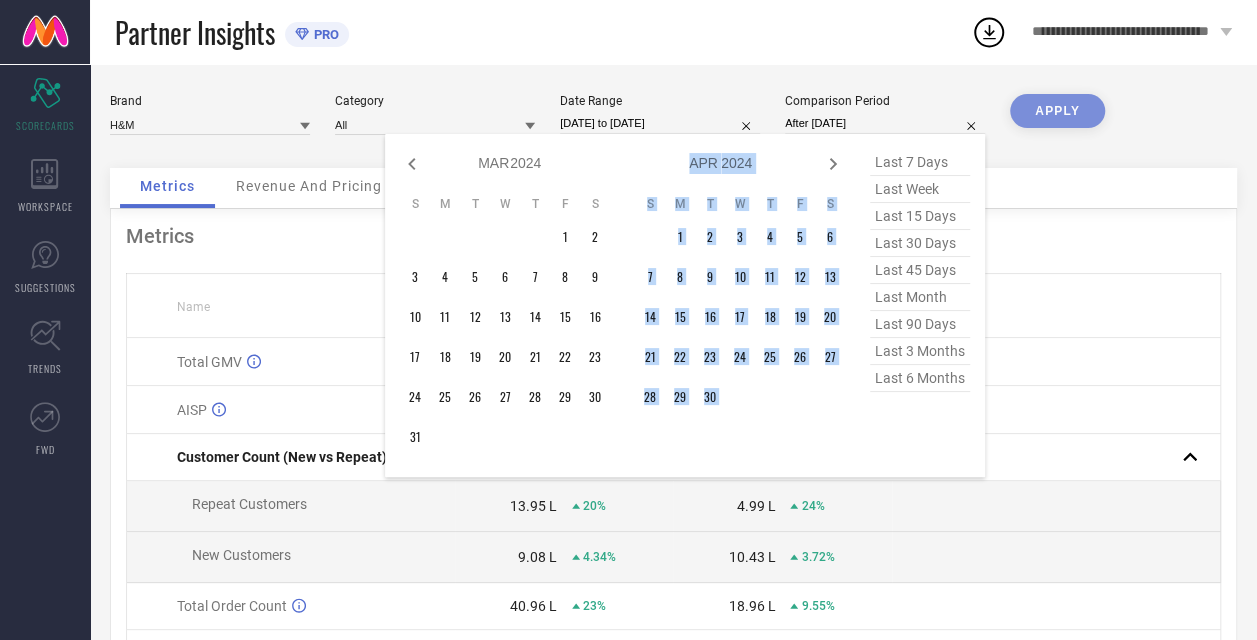 click 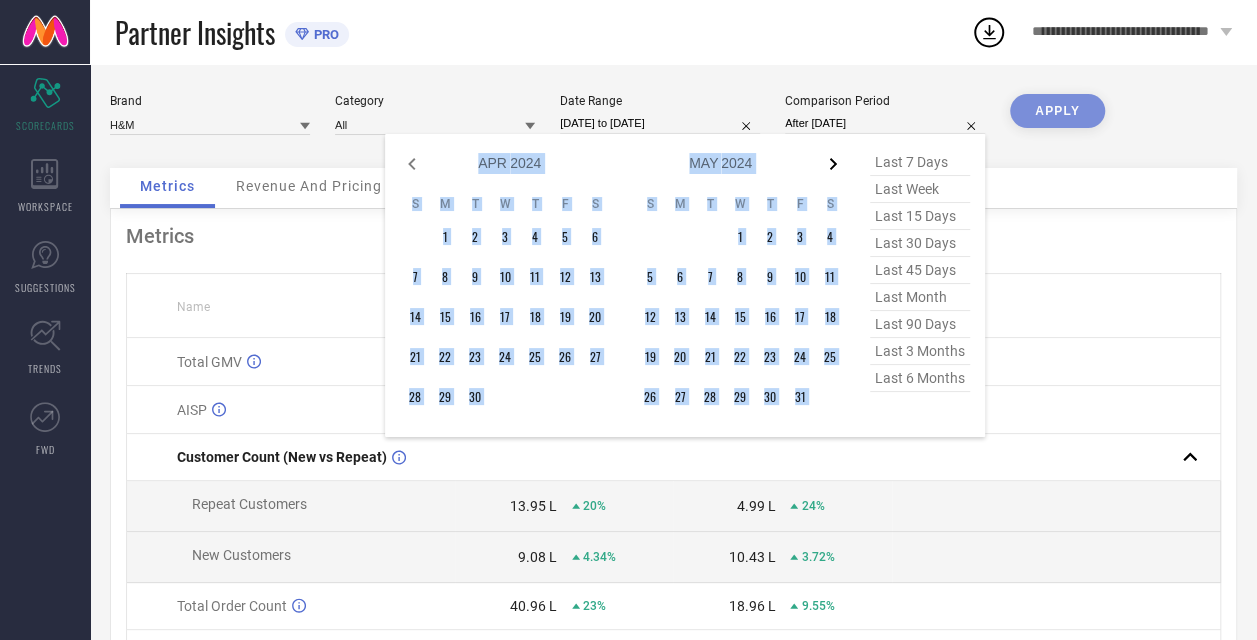 click 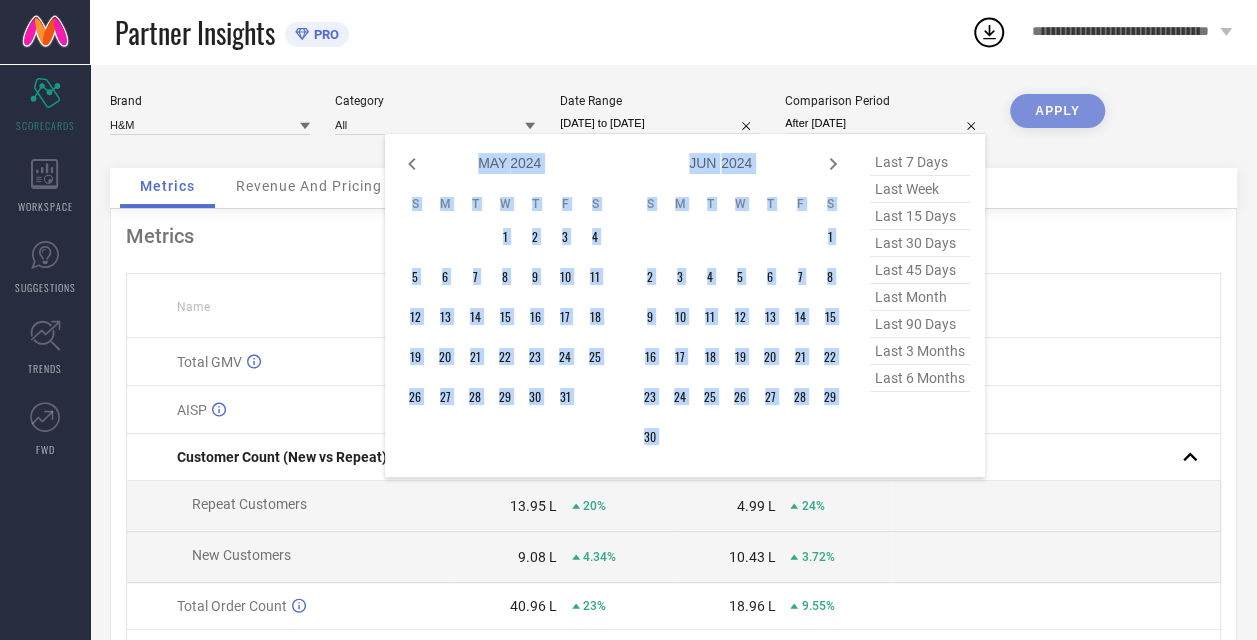 click 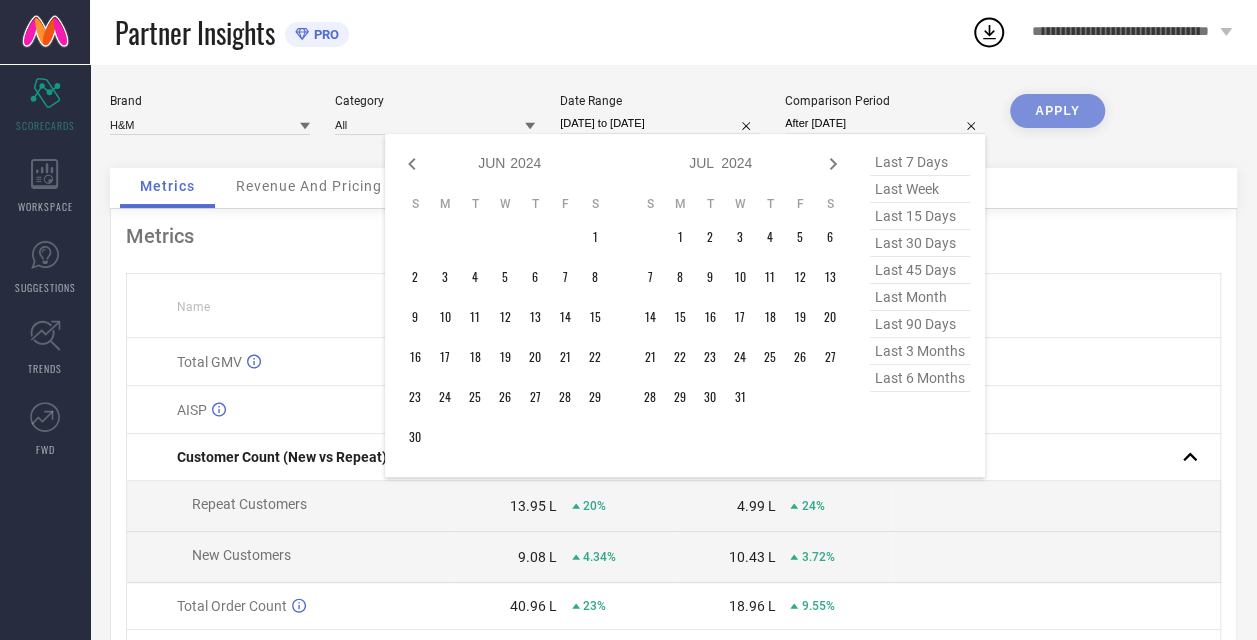 click 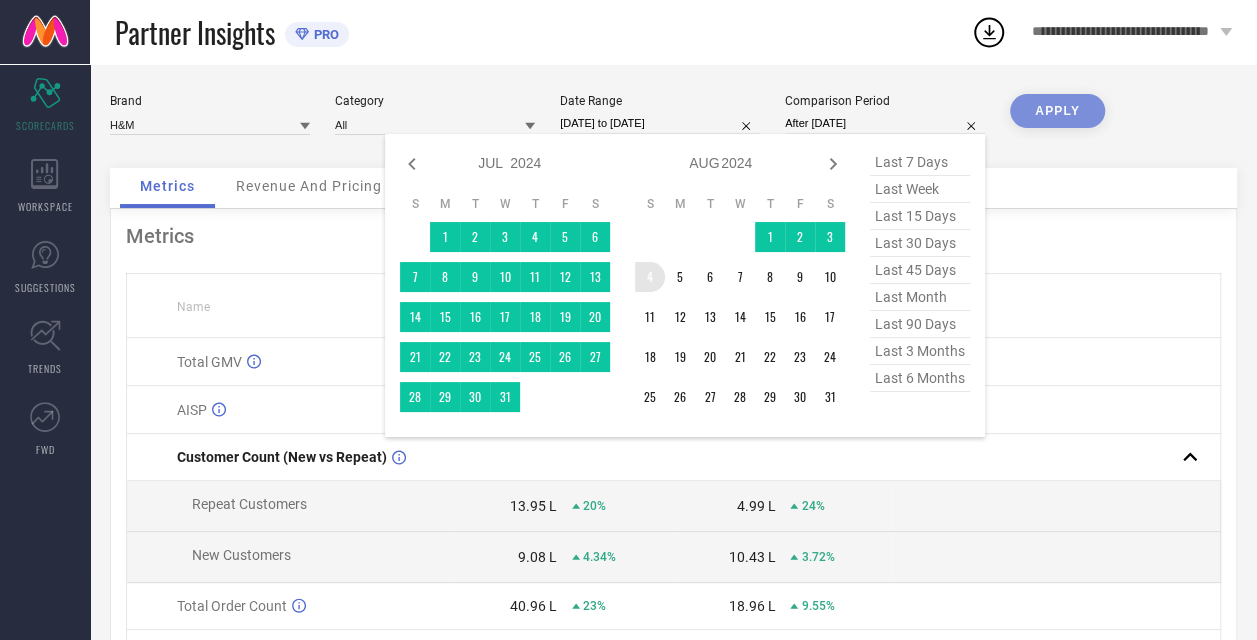 type on "[DATE] to [DATE]" 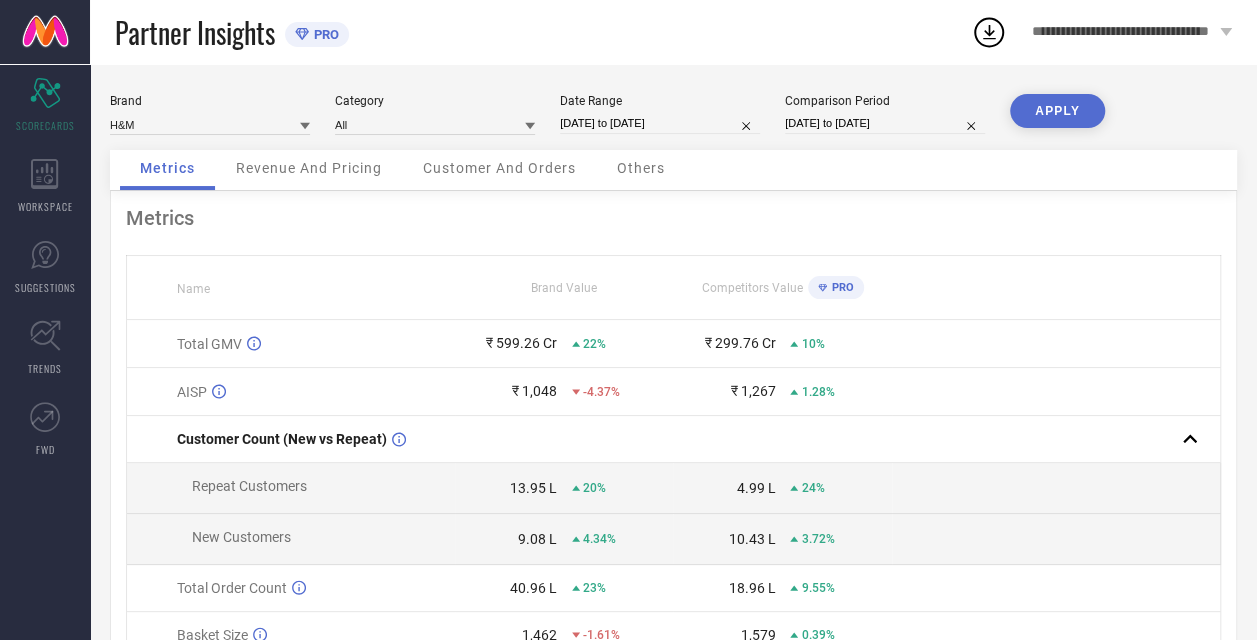 click on "APPLY" at bounding box center (1057, 111) 